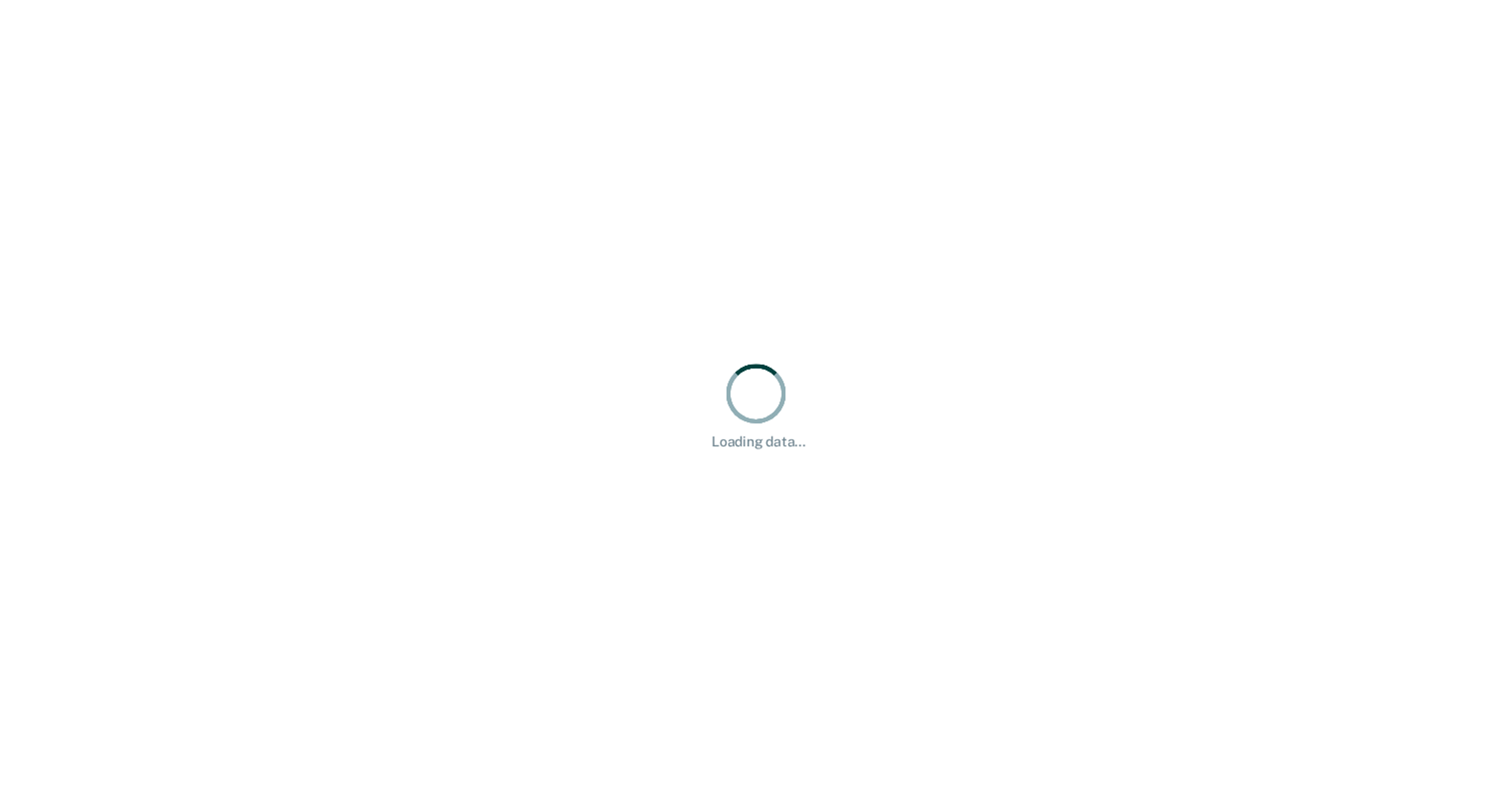 scroll, scrollTop: 0, scrollLeft: 0, axis: both 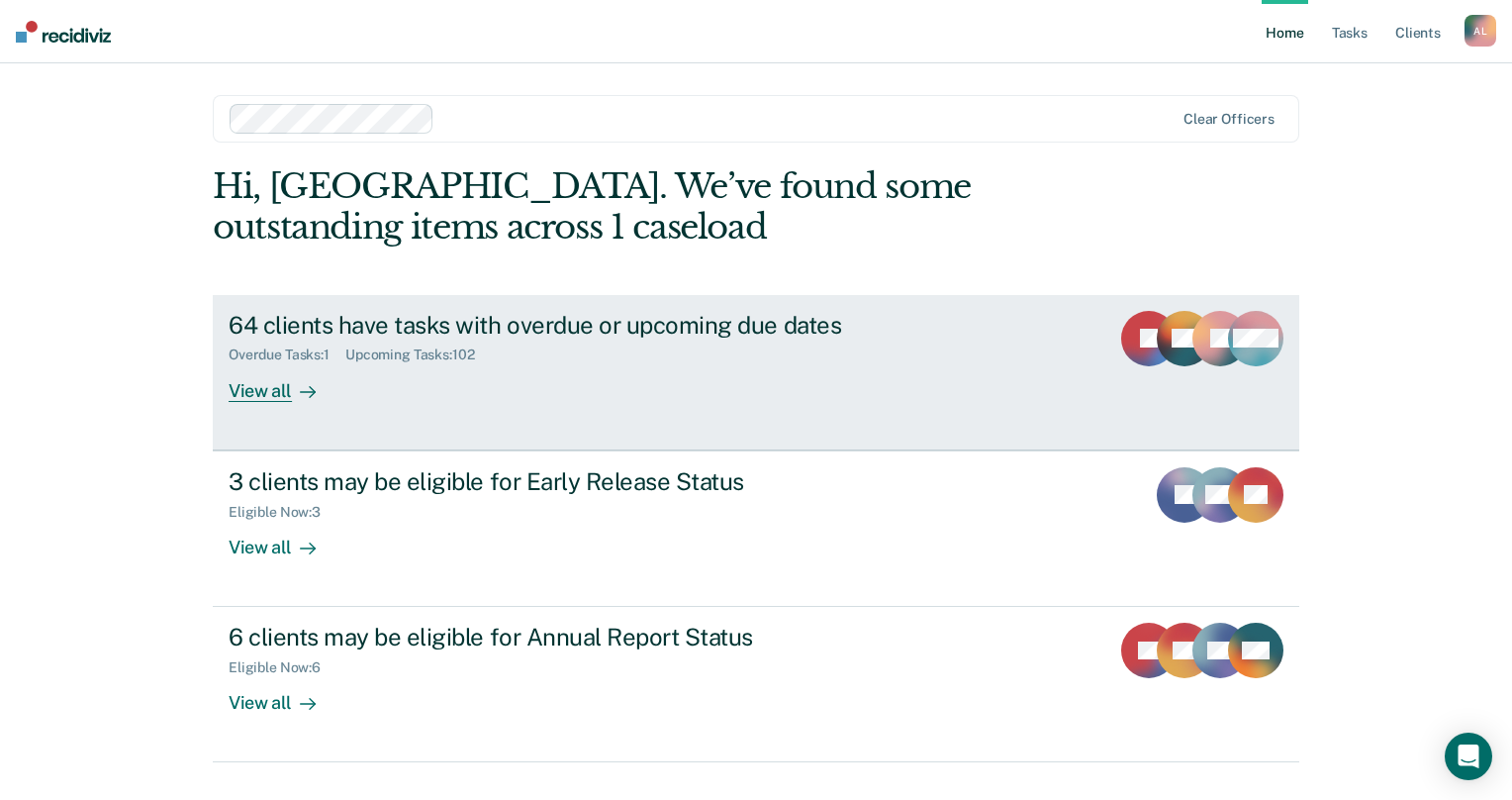 click 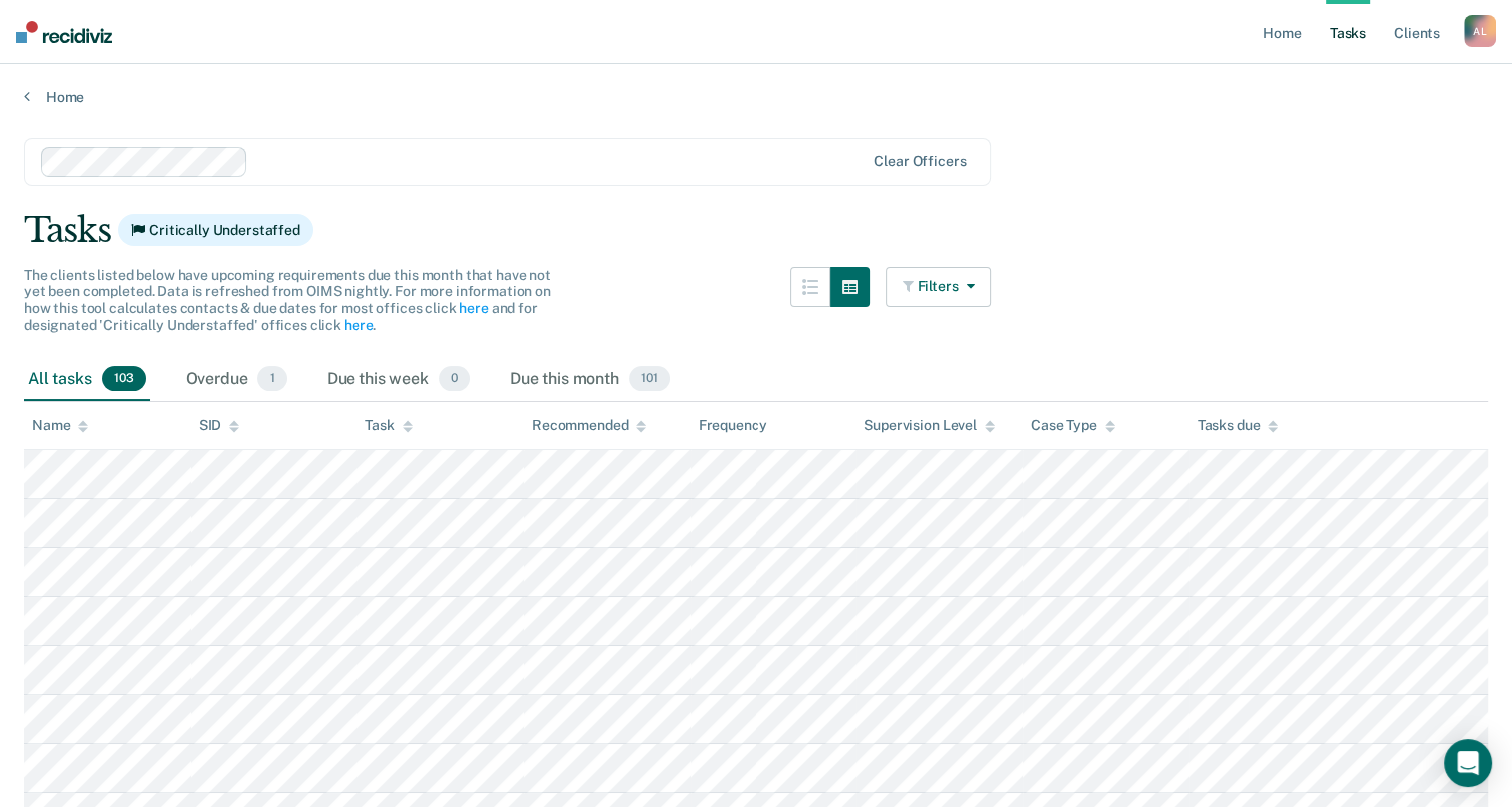 click at bounding box center (966, 286) 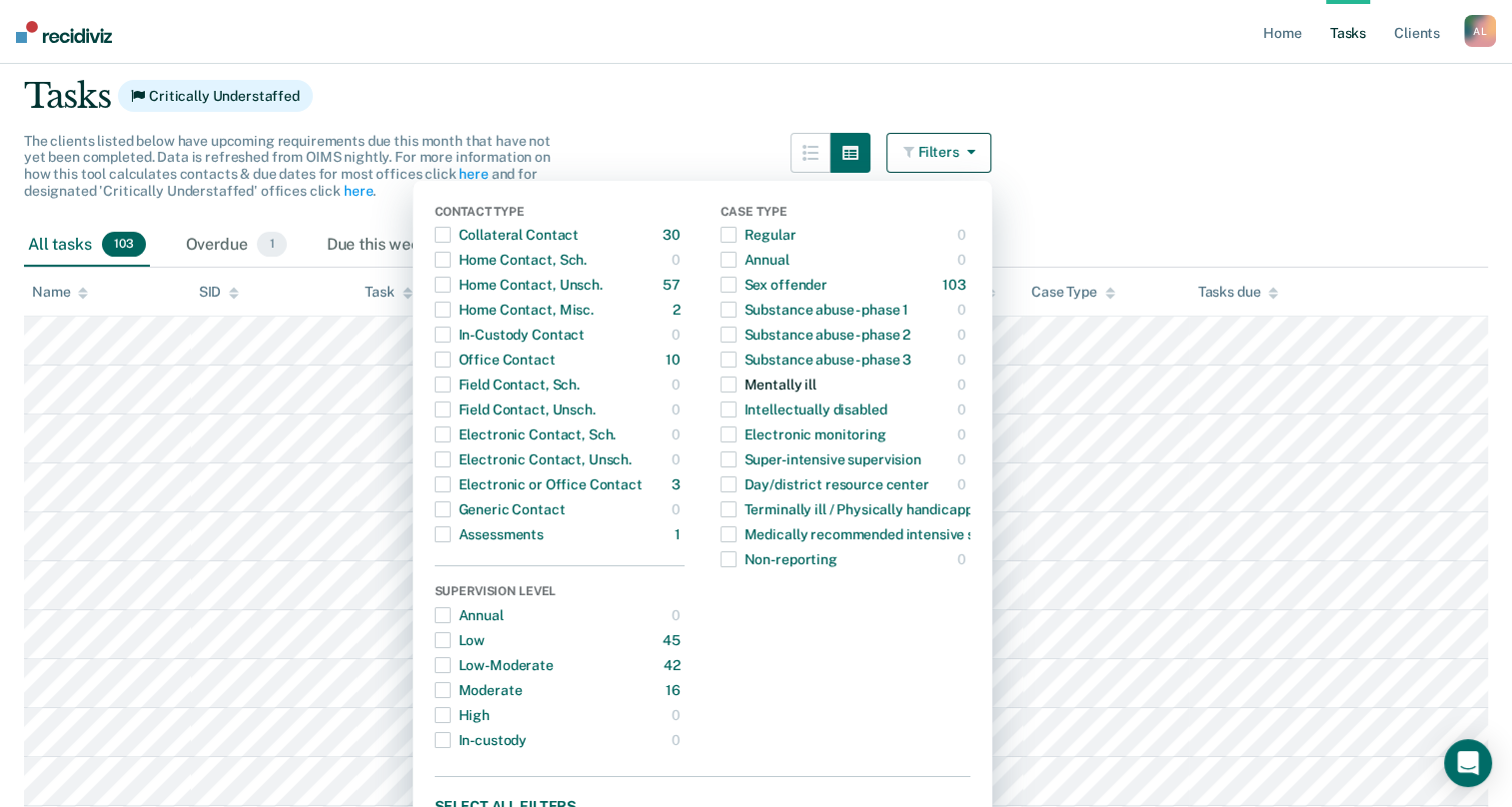 scroll, scrollTop: 100, scrollLeft: 0, axis: vertical 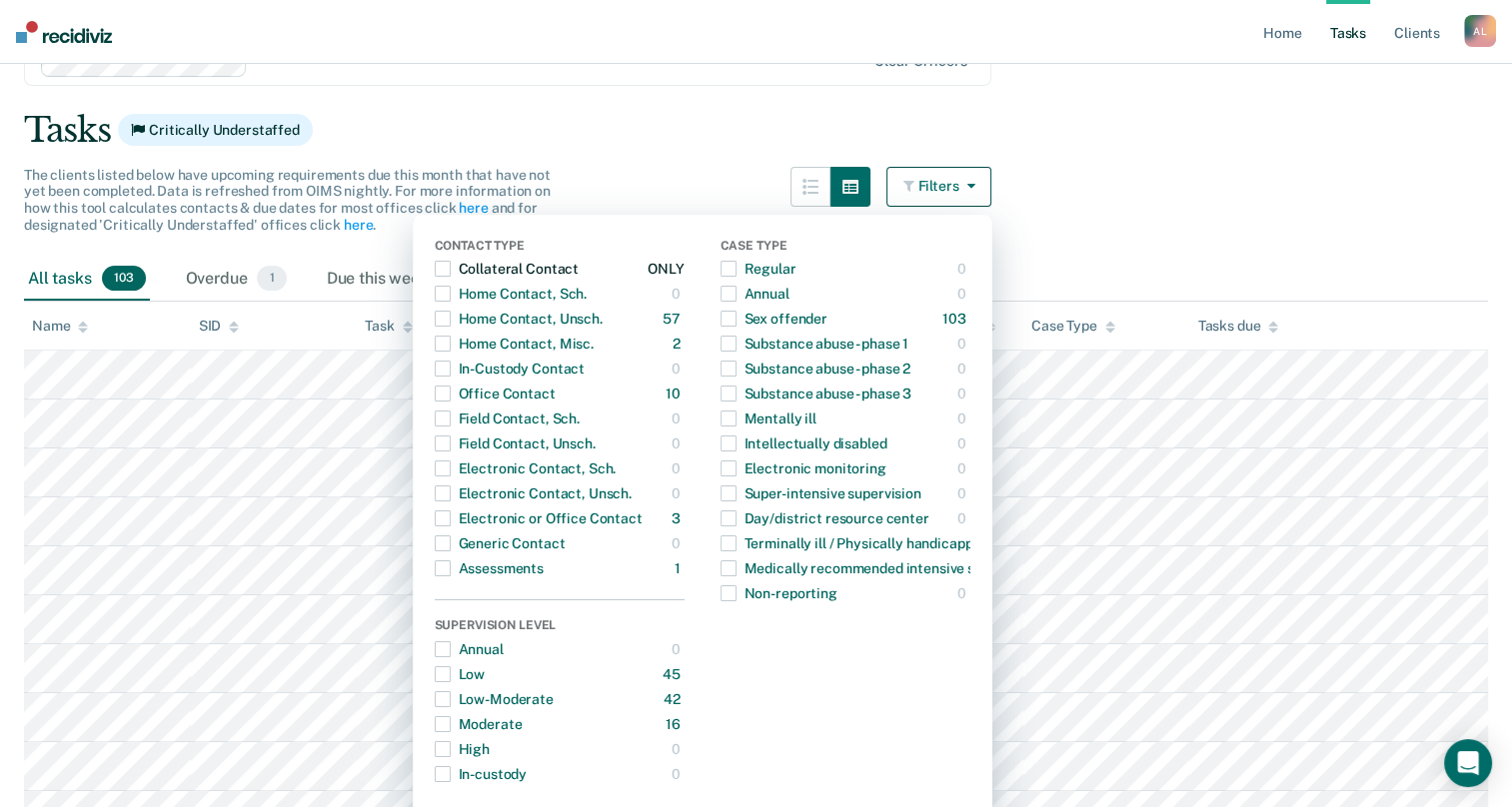 click on "Collateral Contact" at bounding box center [507, 269] 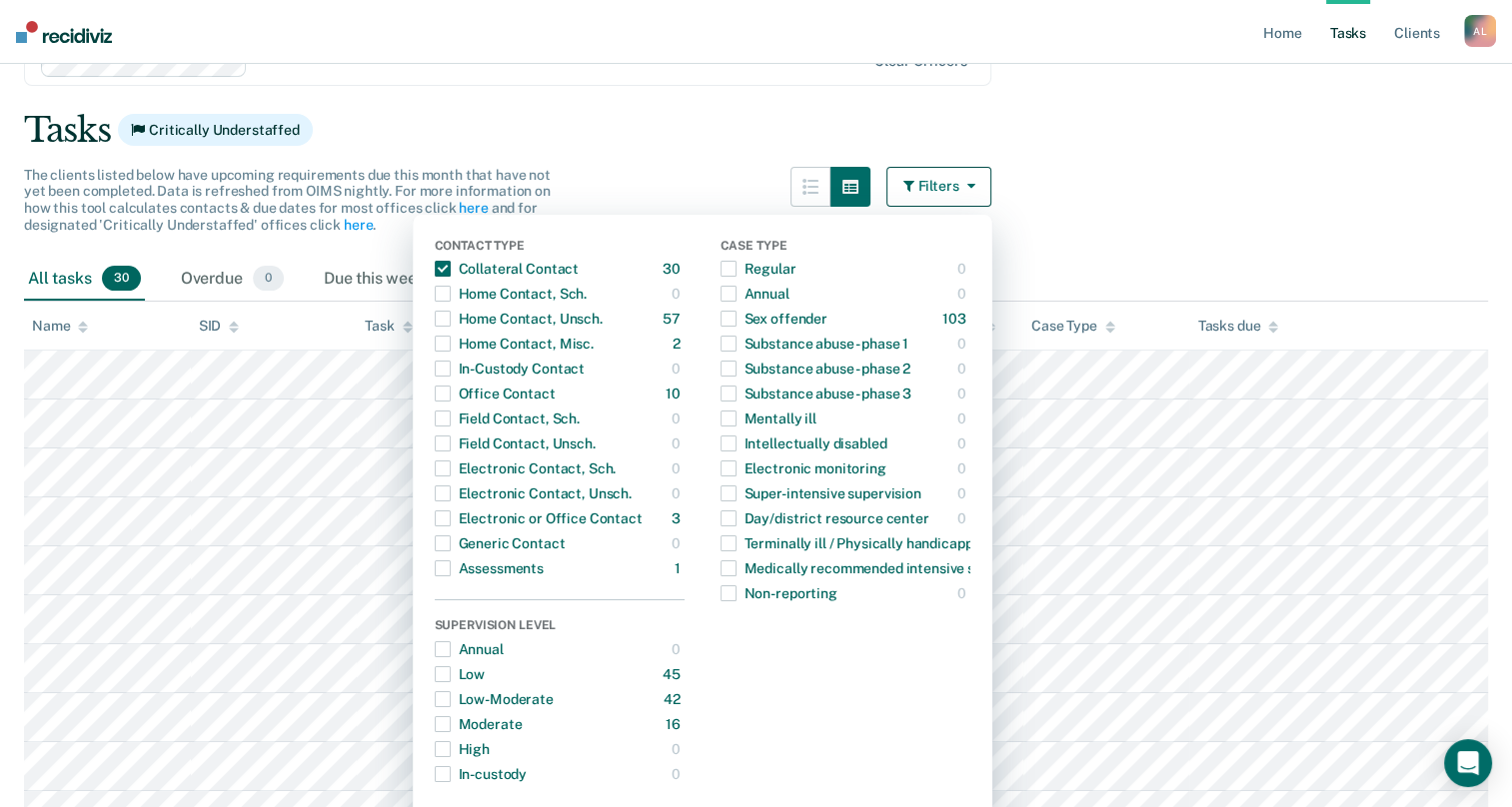 click on "The clients listed below have upcoming requirements due this month that have not yet been completed. Data is refreshed from OIMS nightly. For more information on how this tool calculates contacts & due dates for most offices click   here   and for designated 'Critically Understaffed' offices click   here .  Filters Contact Type Collateral Contact 30 ONLY Home Contact, Sch. 0 ONLY Home Contact, Unsch. 57 ONLY Home Contact, Misc. 2 ONLY In-Custody Contact 0 ONLY Office Contact 10 ONLY Field Contact, Sch. 0 ONLY Field Contact, Unsch. 0 ONLY Electronic Contact, Sch. 0 ONLY Electronic Contact, Unsch. 0 ONLY Electronic or Office Contact 3 ONLY Generic Contact 0 ONLY Assessments 1 ONLY Supervision Level Annual 0 ONLY Low 45 ONLY Low-Moderate 42 ONLY Moderate 16 ONLY High 0 ONLY In-custody 0 ONLY Case Type Regular 0 ONLY Annual 0 ONLY Sex offender 103 ONLY Substance abuse - phase 1 0 ONLY Substance abuse - phase 2 0 ONLY Substance abuse - phase 3 0 ONLY Mentally ill 0 ONLY Intellectually disabled 0 ONLY 0 ONLY 0 ONLY" at bounding box center [508, 212] 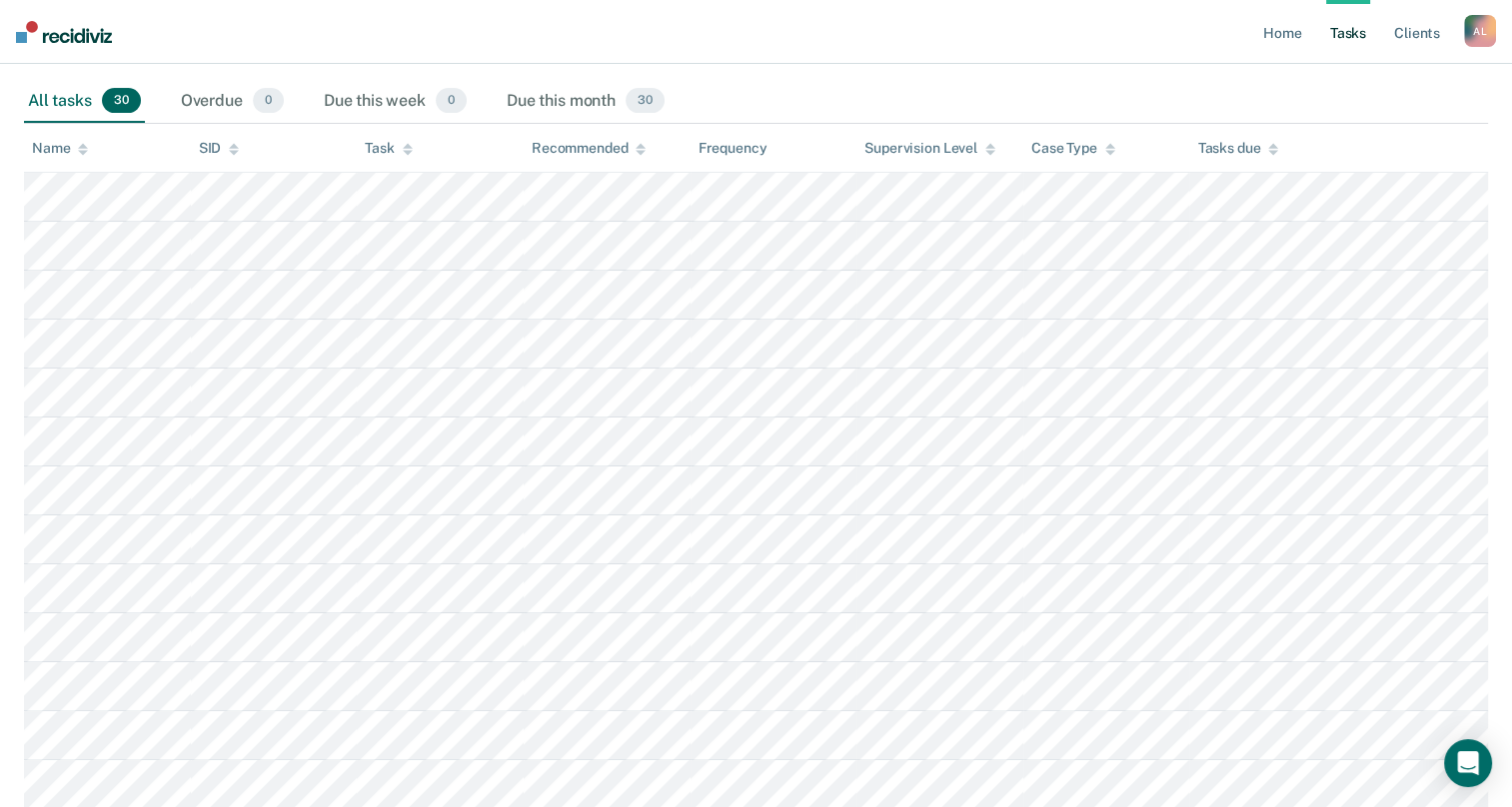 scroll, scrollTop: 192, scrollLeft: 0, axis: vertical 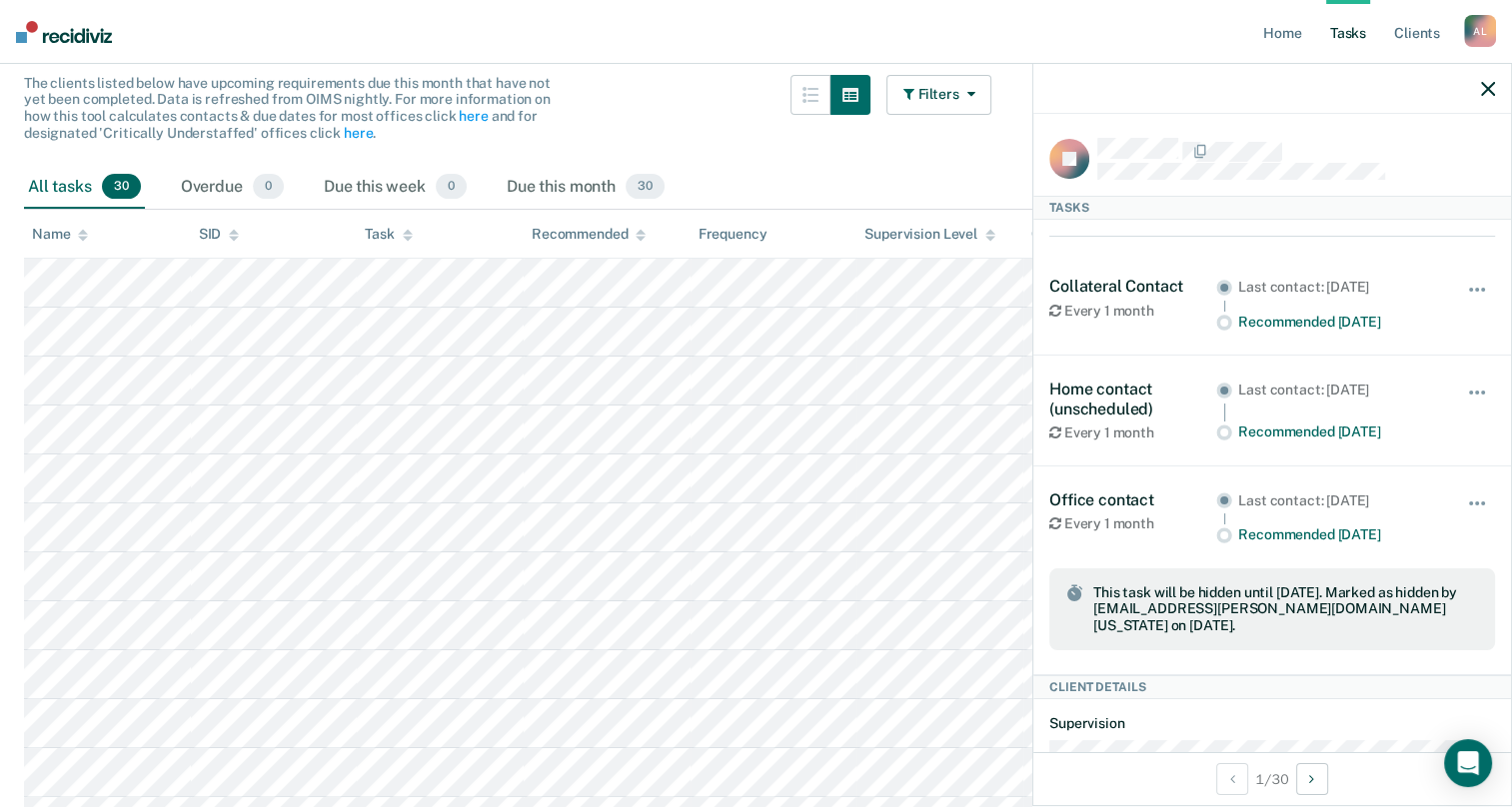 click on "Collateral Contact" at bounding box center [1132, 286] 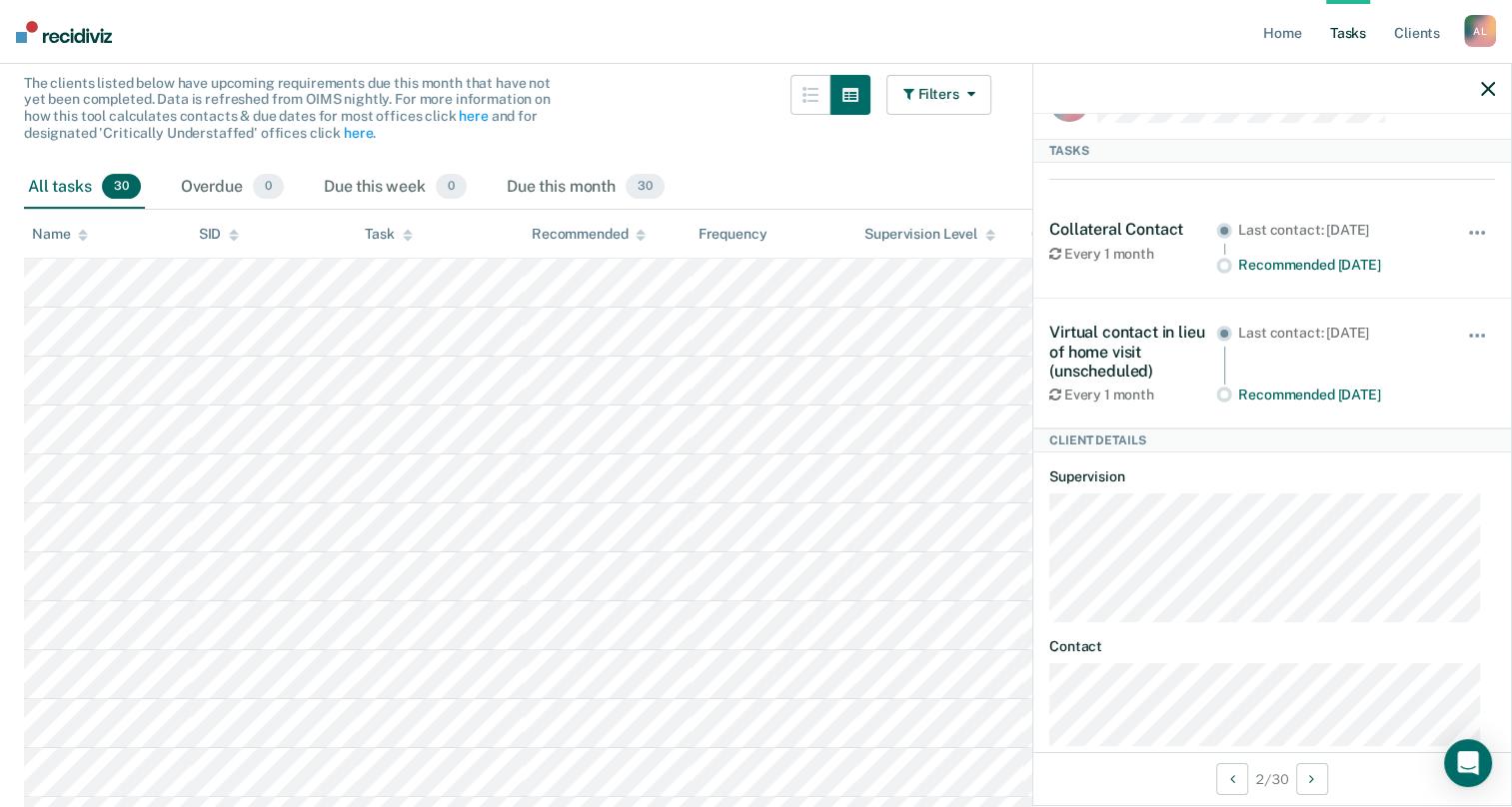 scroll, scrollTop: 85, scrollLeft: 0, axis: vertical 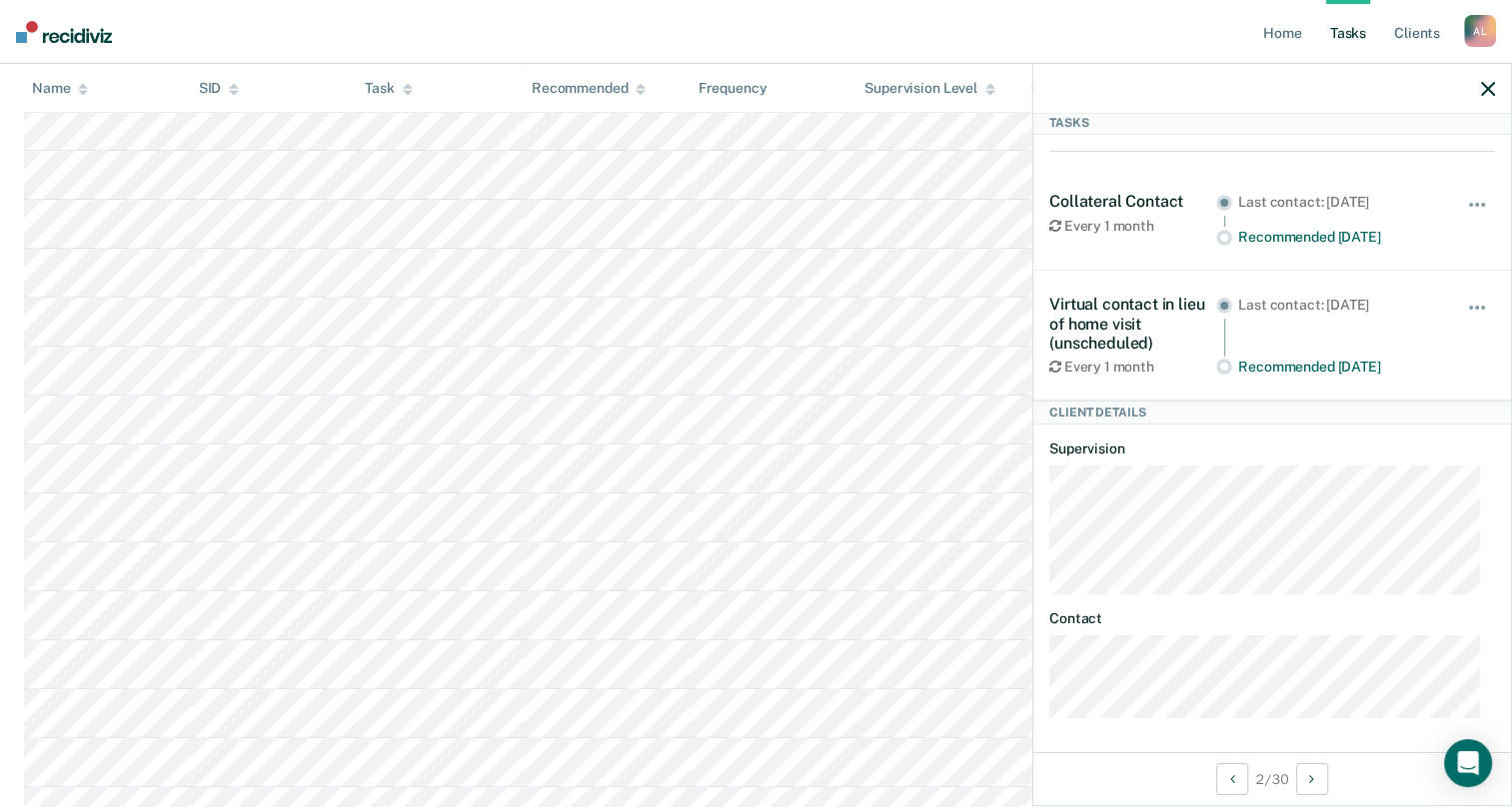click at bounding box center [1488, 88] 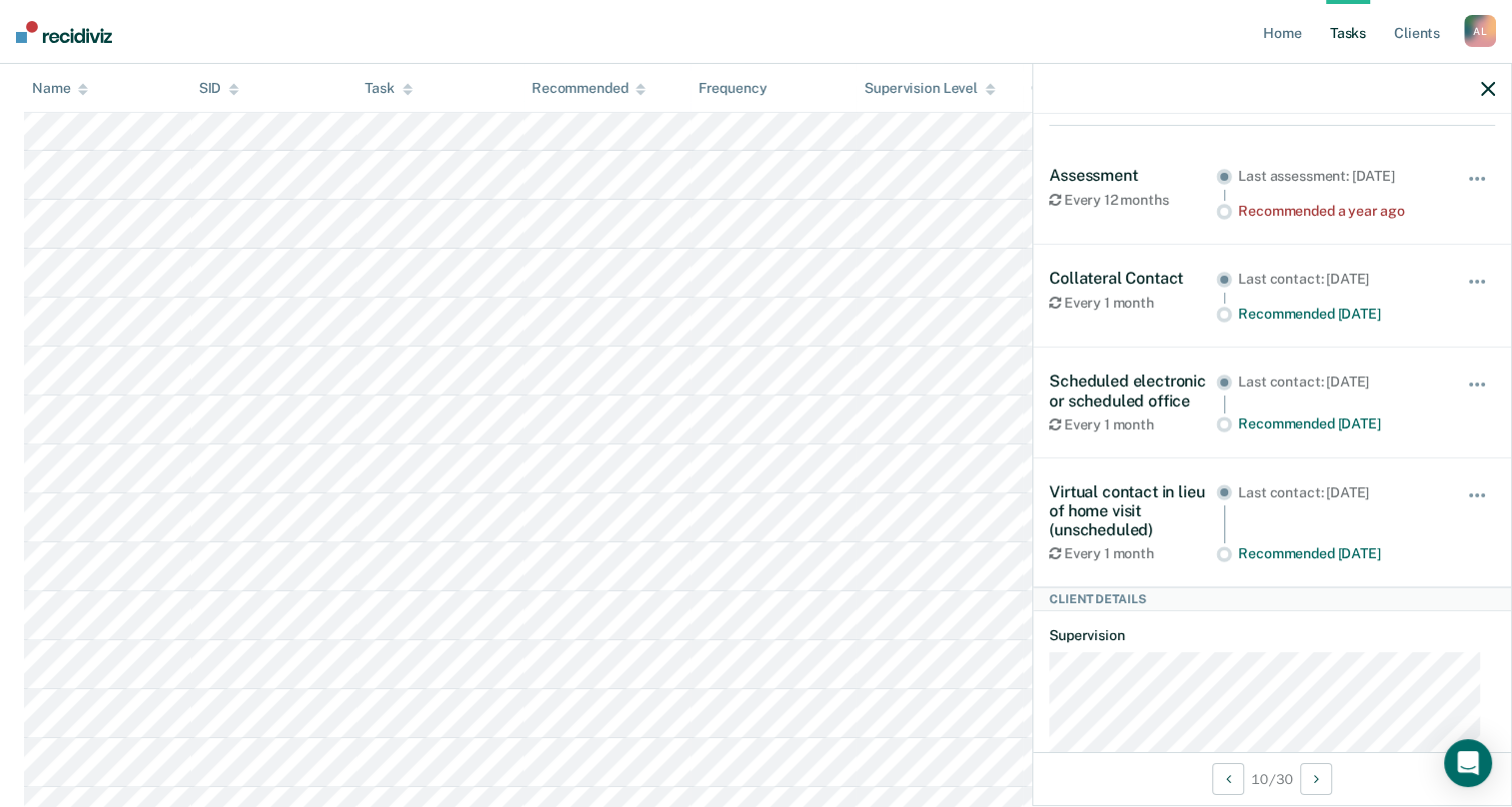 scroll, scrollTop: 191, scrollLeft: 0, axis: vertical 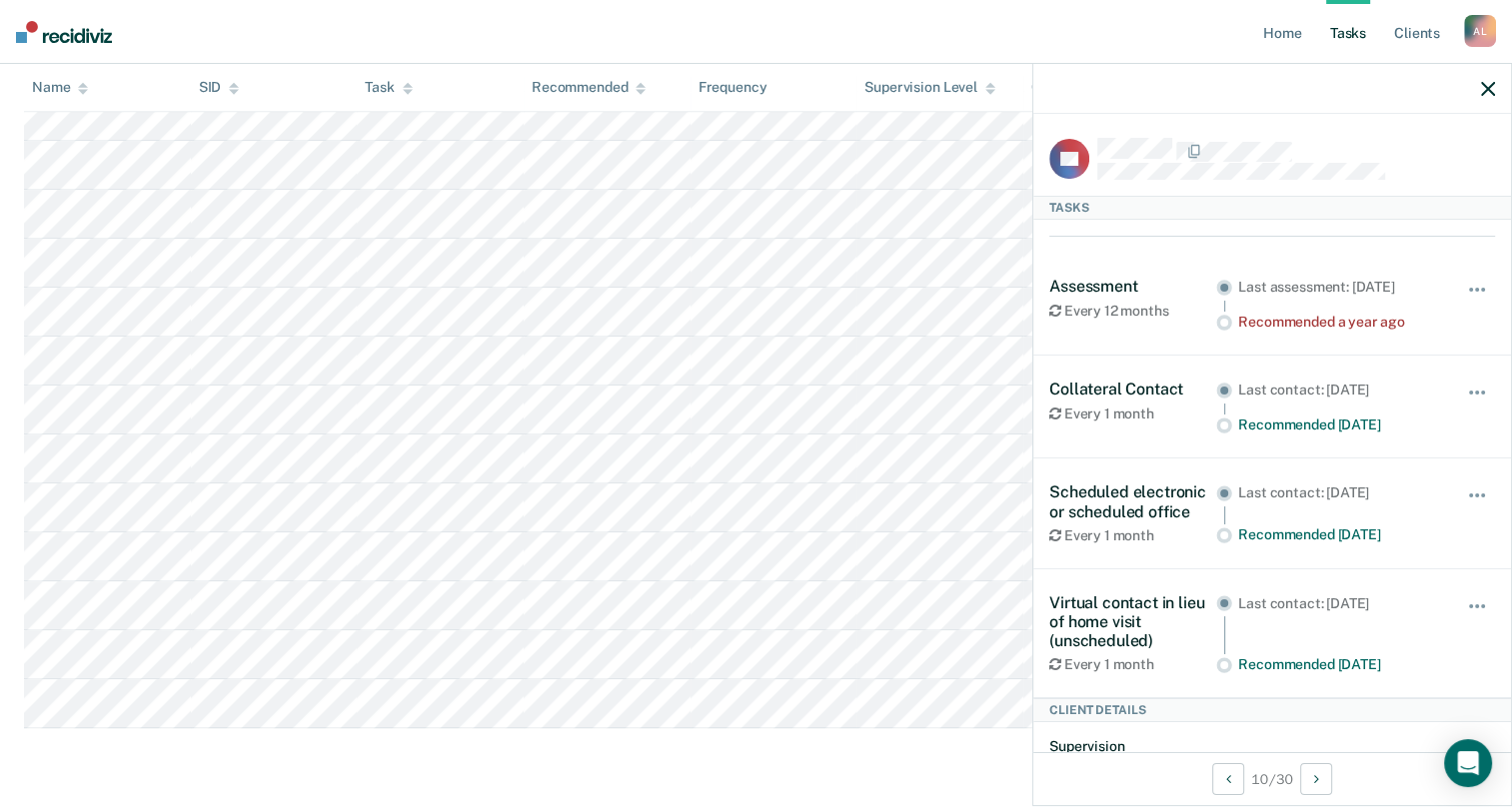 click 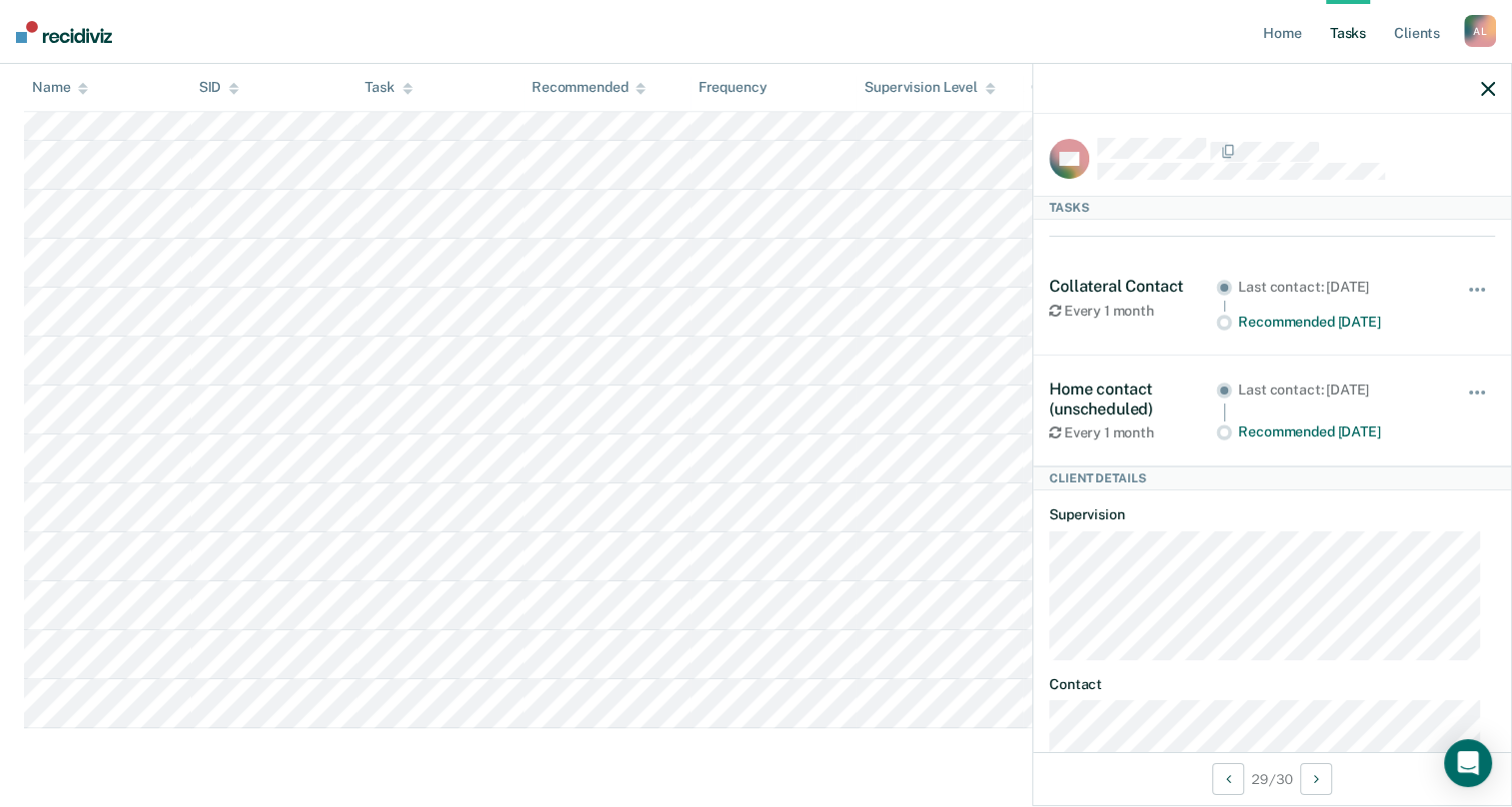 click at bounding box center (64, 32) 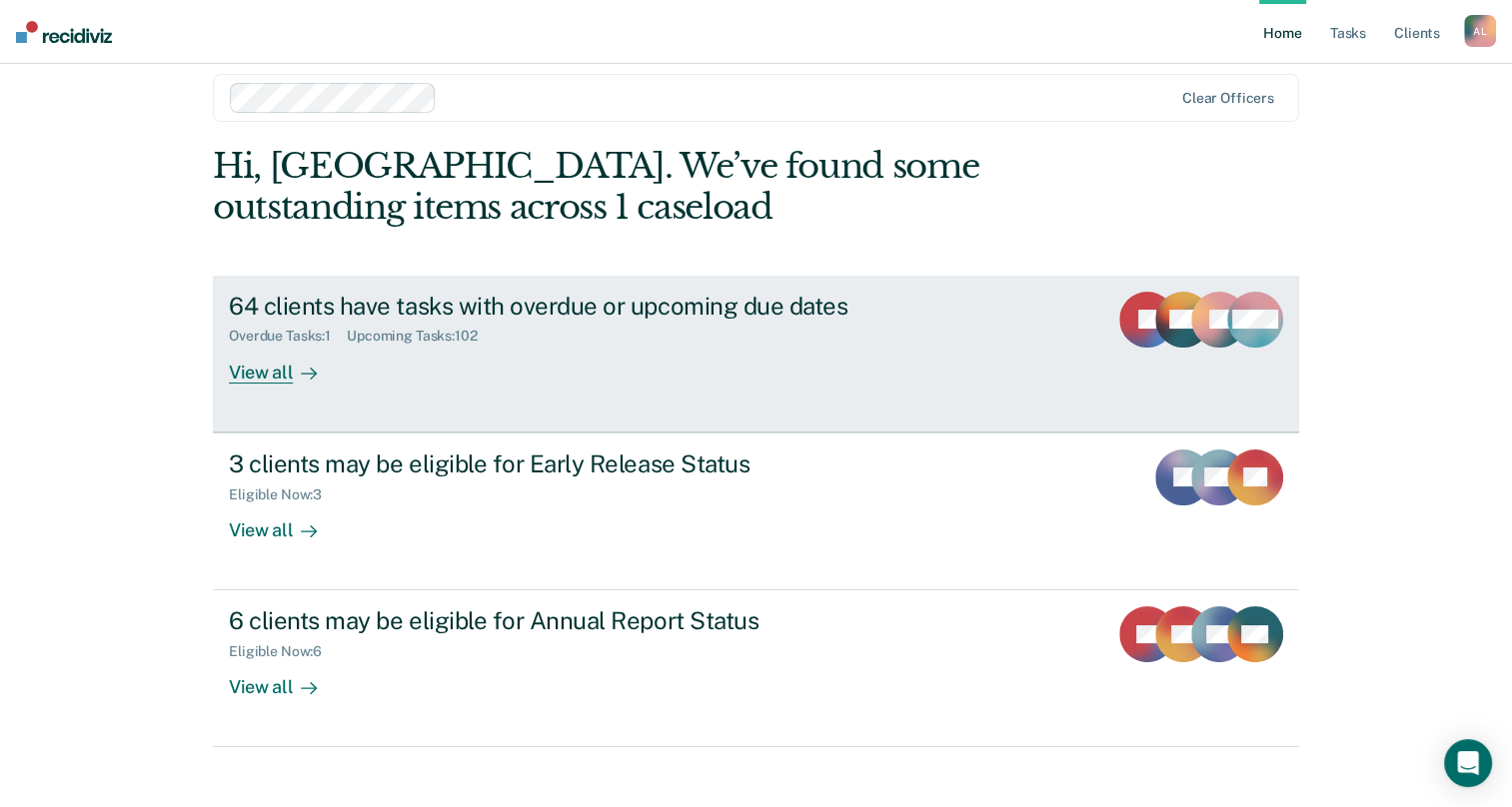 scroll, scrollTop: 41, scrollLeft: 0, axis: vertical 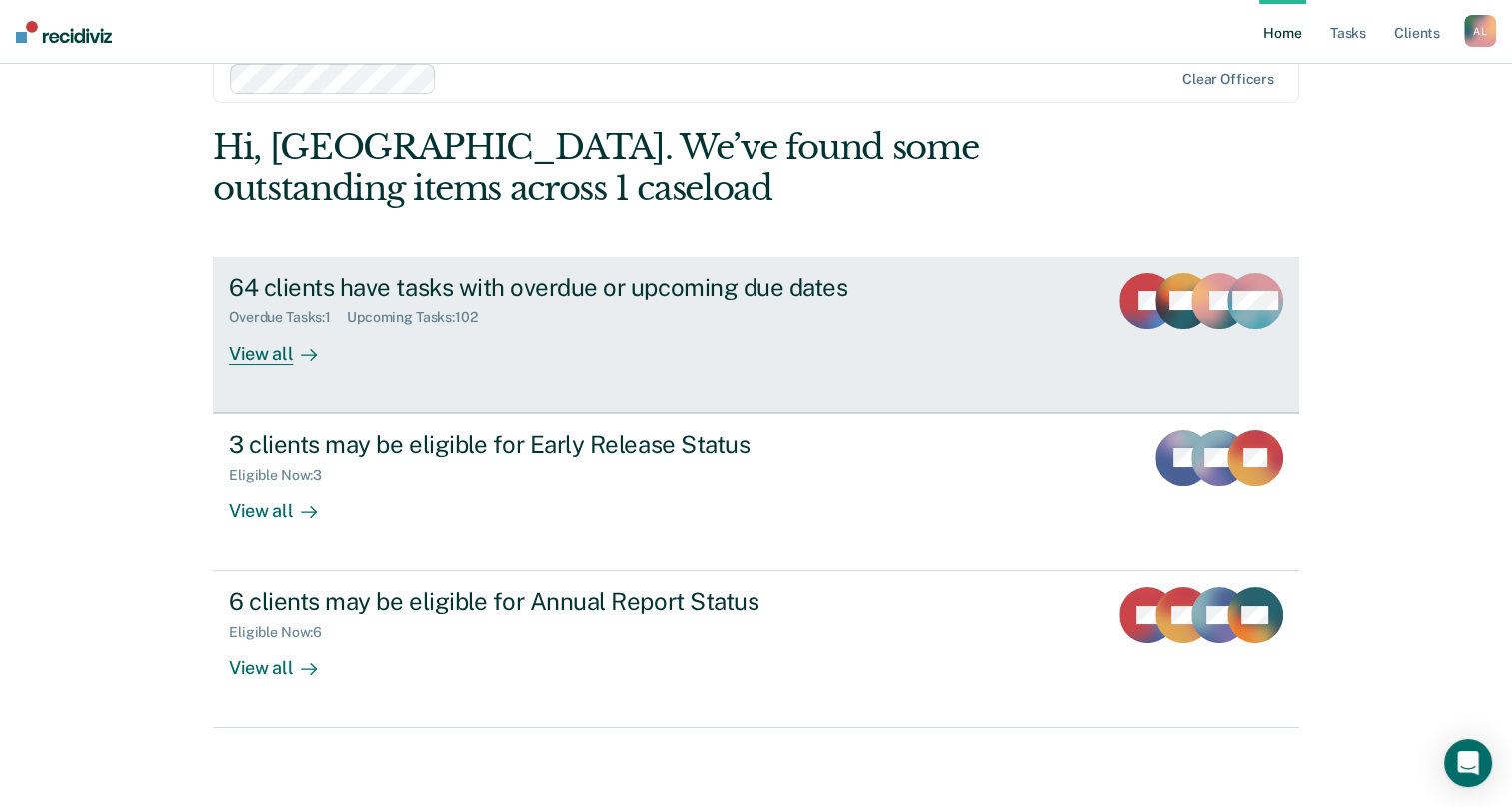click on "View all" at bounding box center (285, 345) 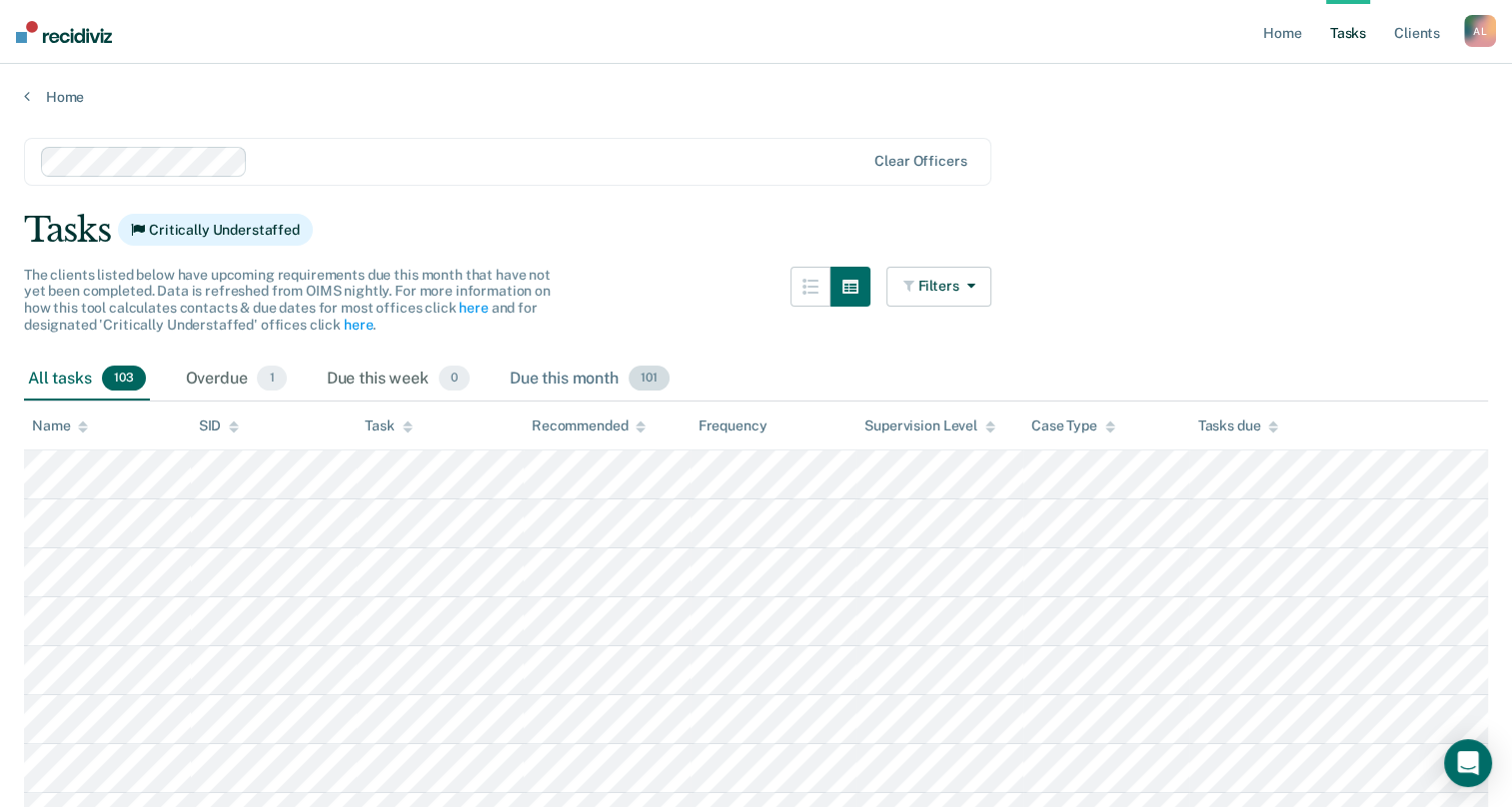 click on "Due this month 101" at bounding box center [590, 380] 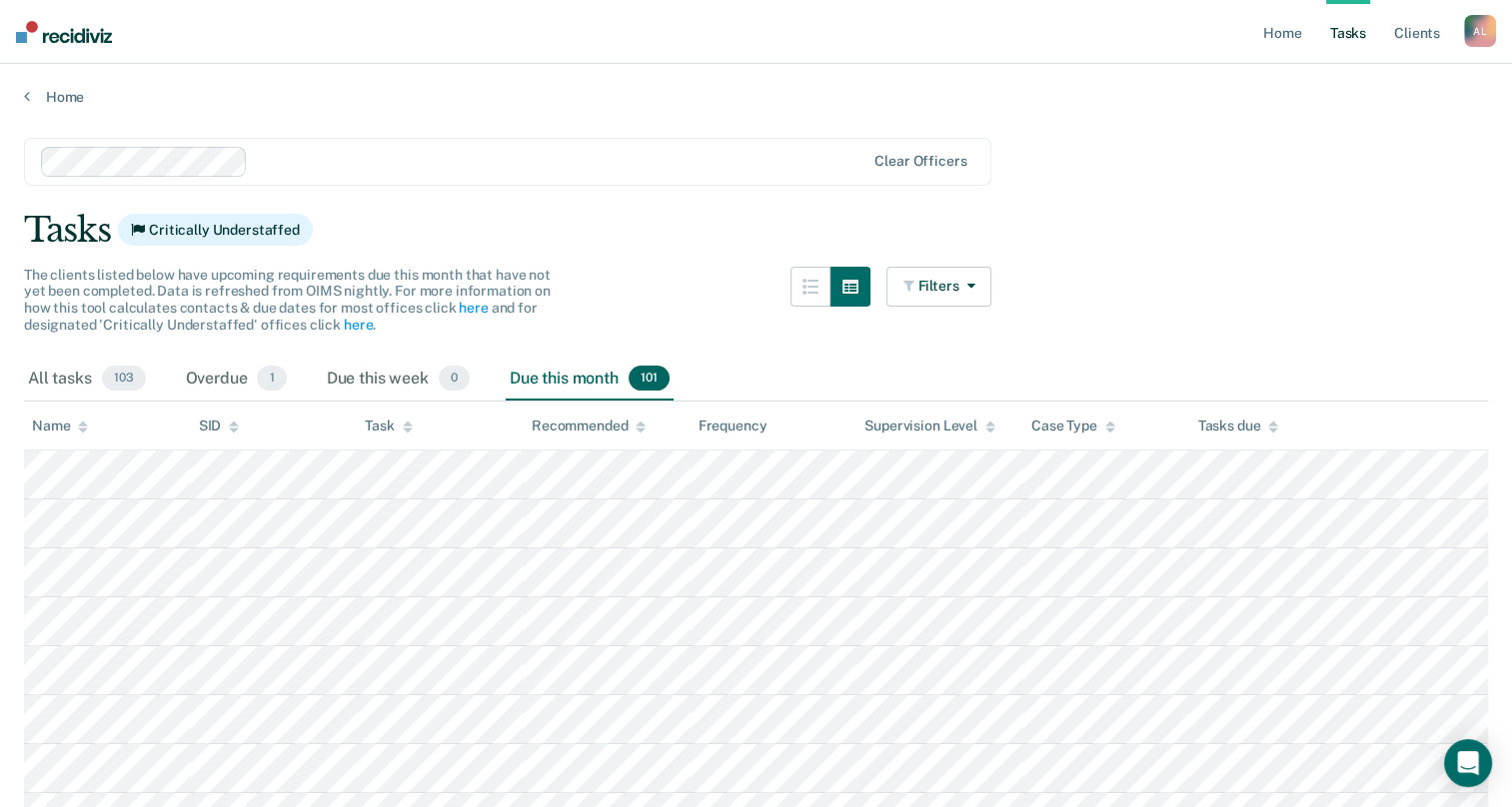 click on "Tasks due" at bounding box center [1237, 425] 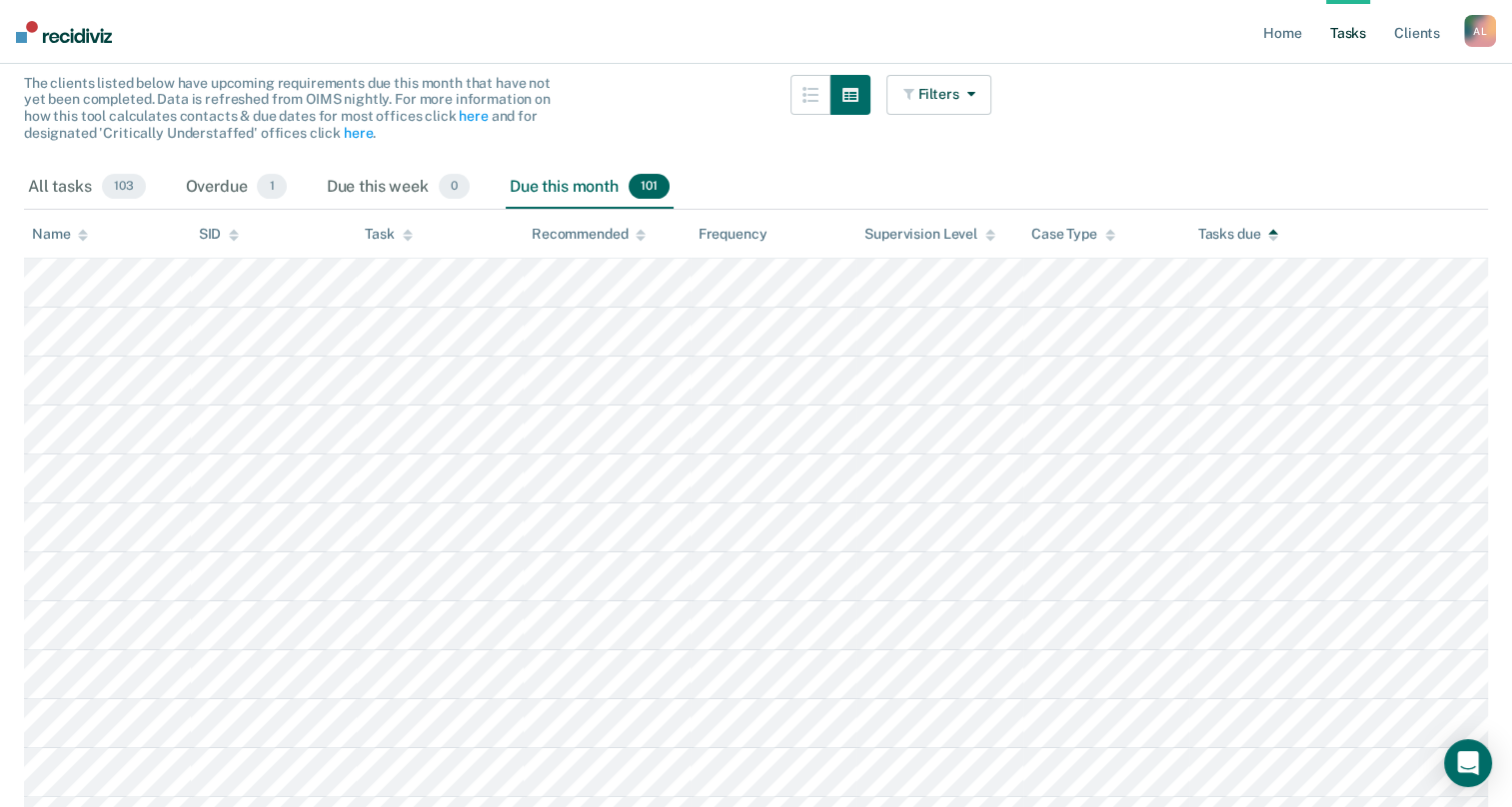 scroll, scrollTop: 100, scrollLeft: 0, axis: vertical 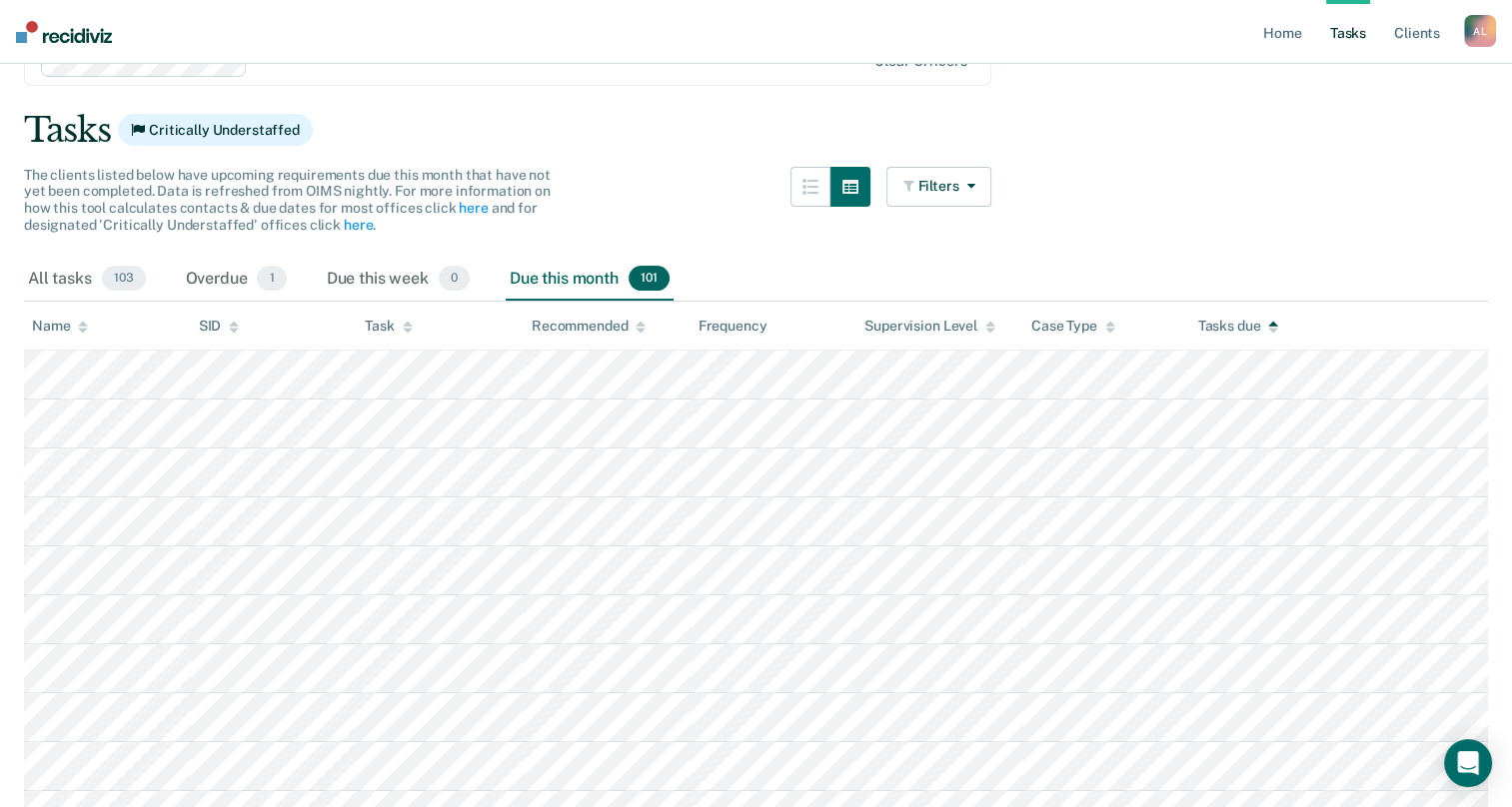 click on "Supervision Level" at bounding box center [929, 326] 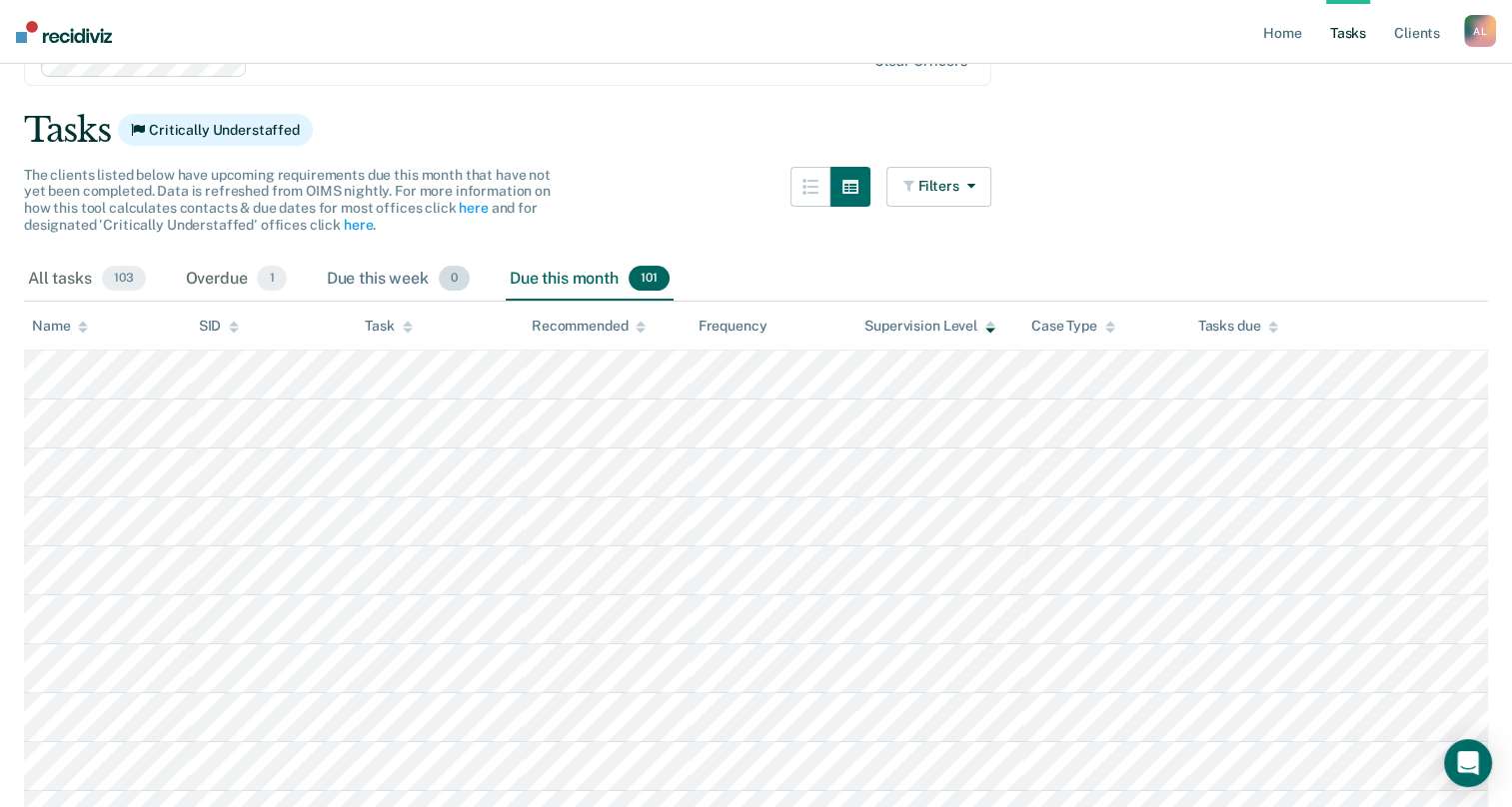 click on "0" at bounding box center (454, 279) 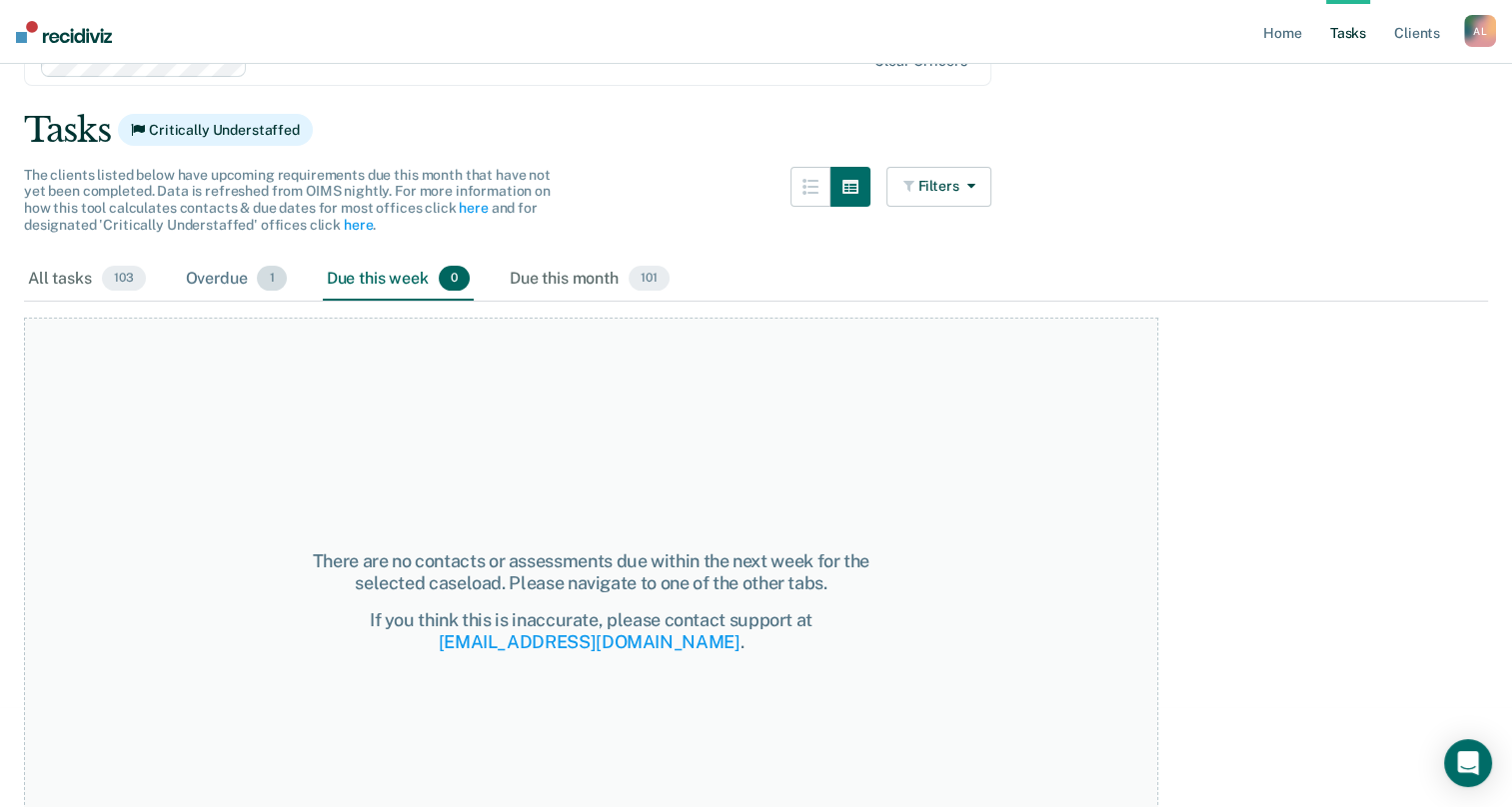 click on "1" at bounding box center [271, 279] 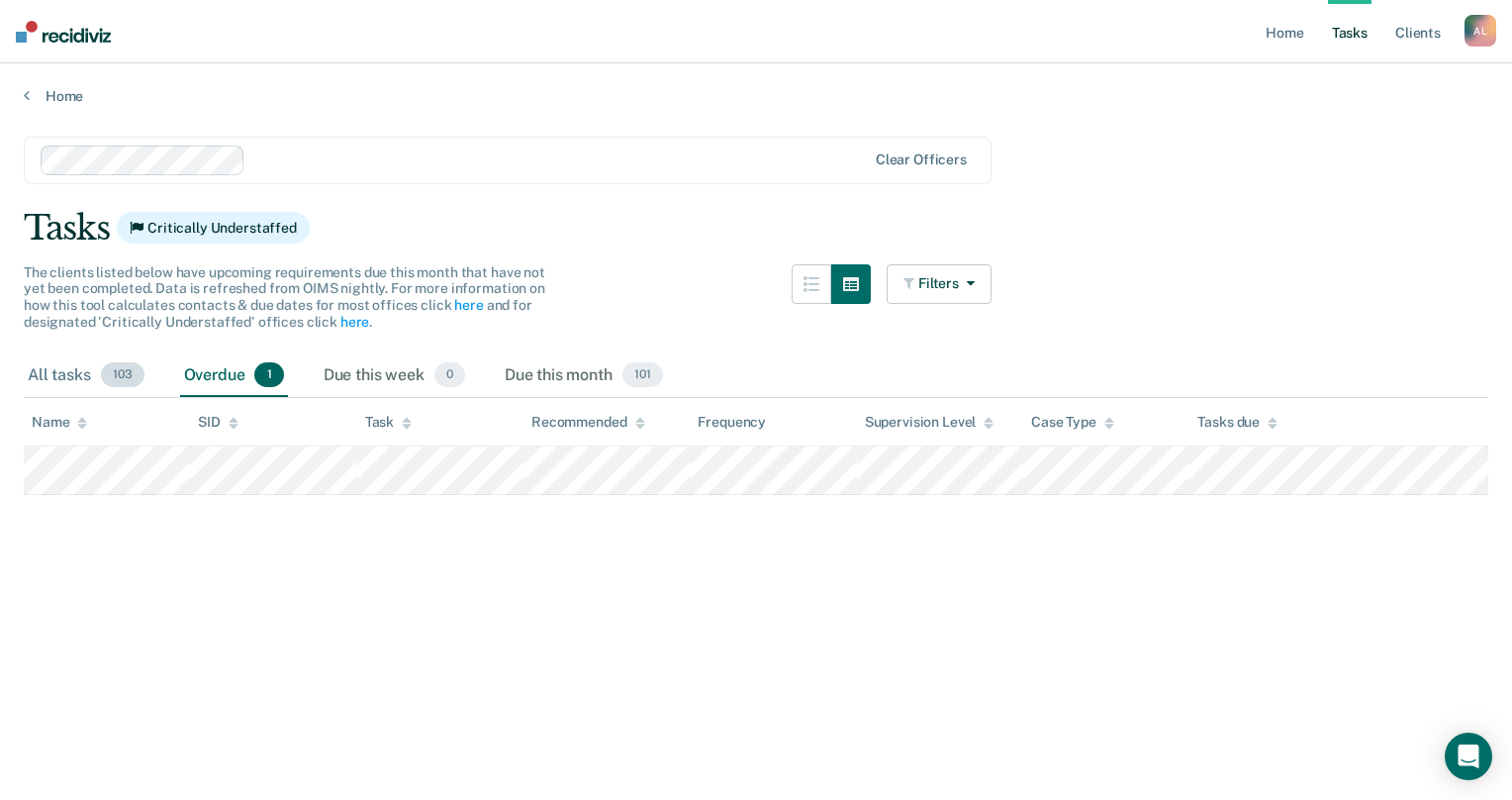 click on "103" at bounding box center (123, 375) 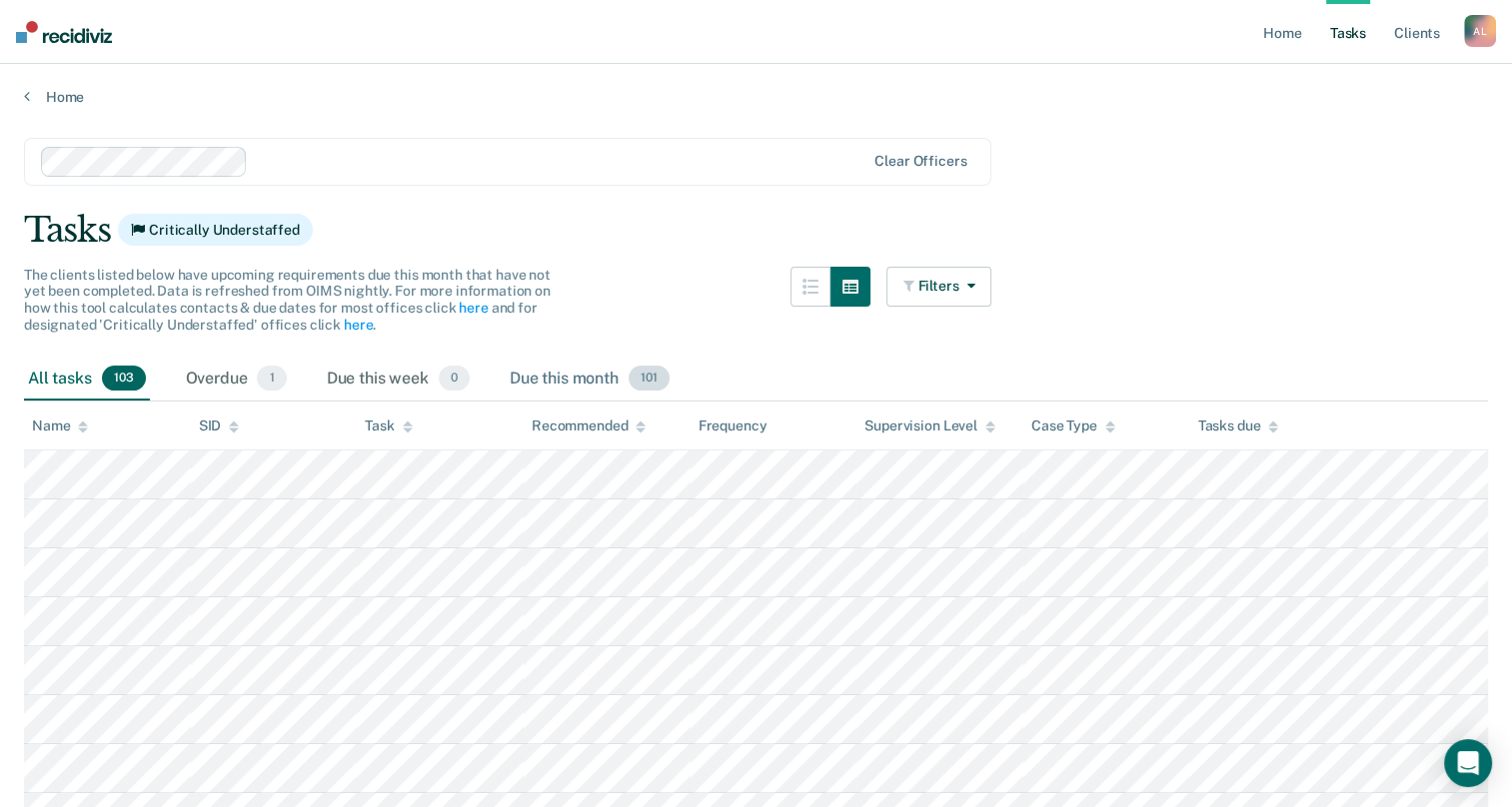 click on "101" at bounding box center [649, 379] 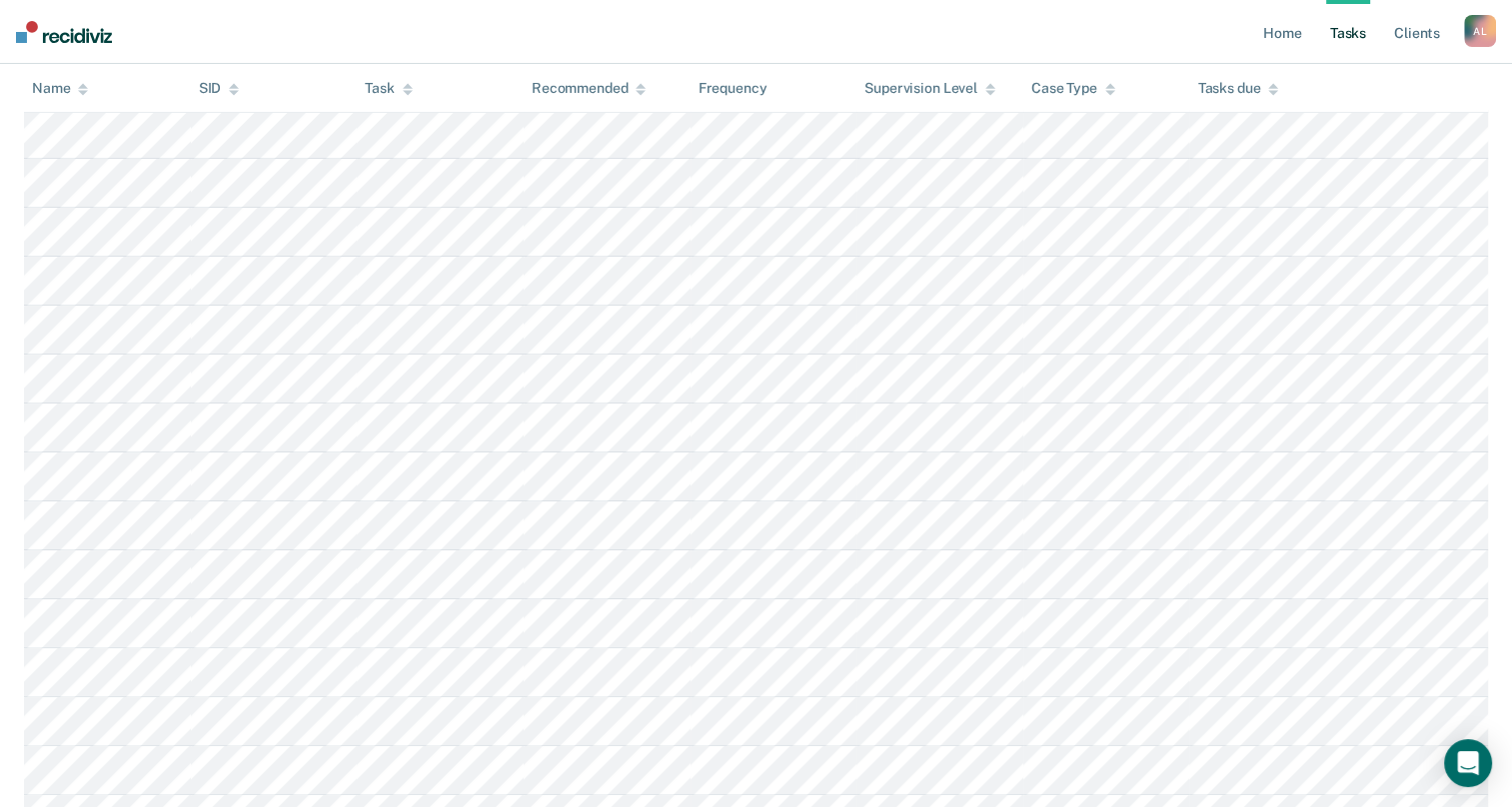scroll, scrollTop: 0, scrollLeft: 0, axis: both 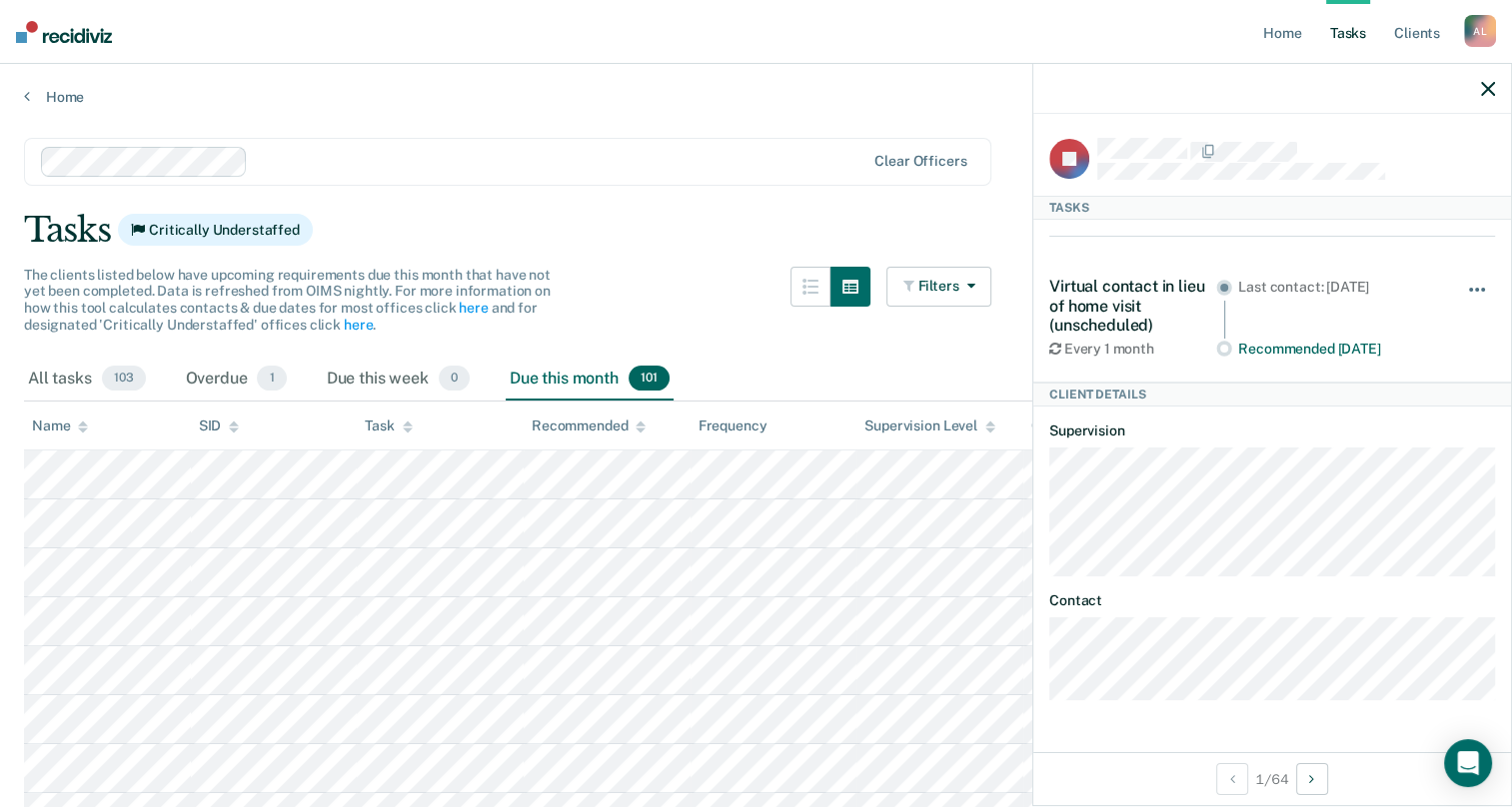 click at bounding box center (1478, 300) 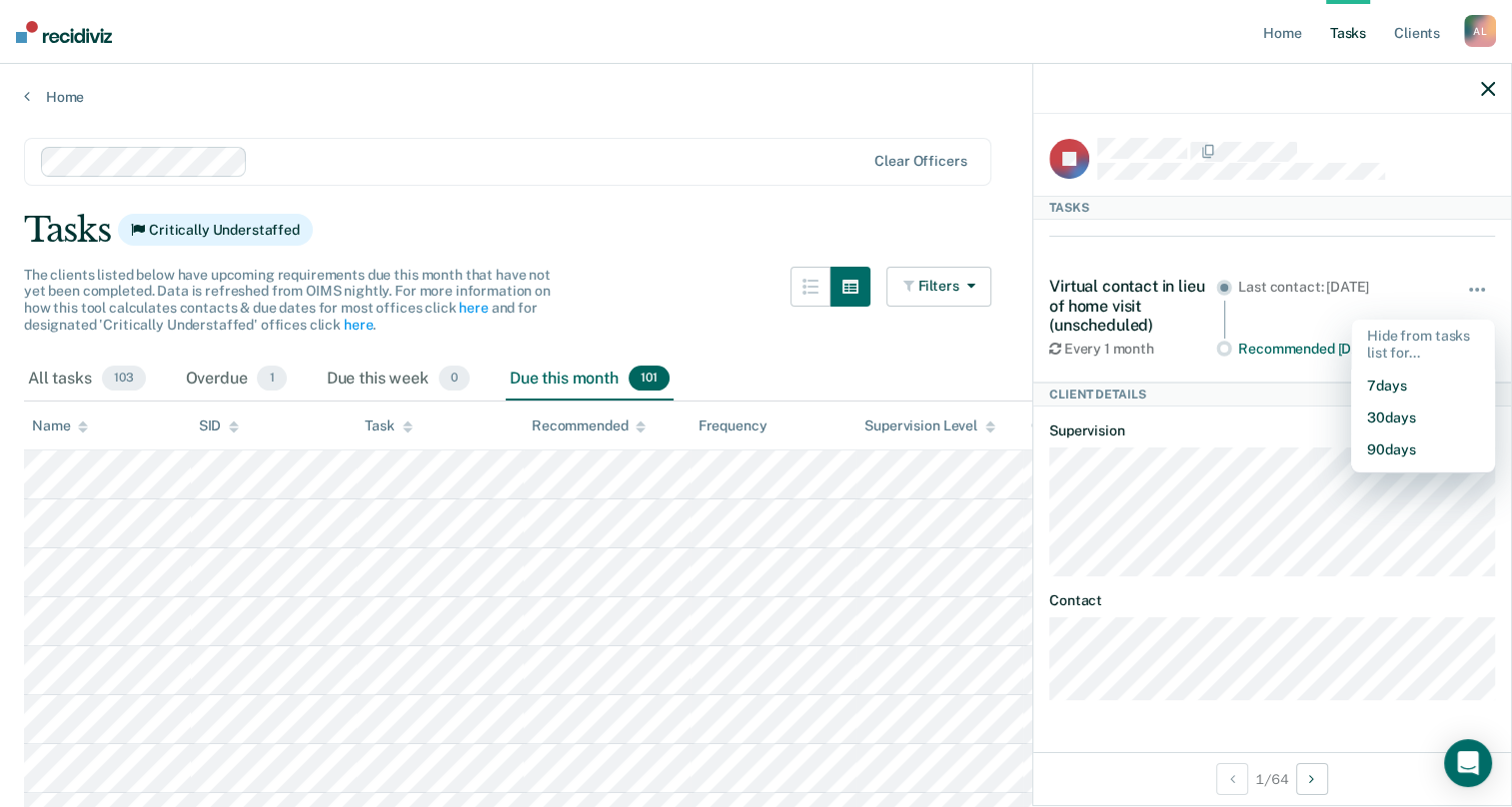 click on "Virtual contact in lieu of home visit (unscheduled)" at bounding box center [1132, 306] 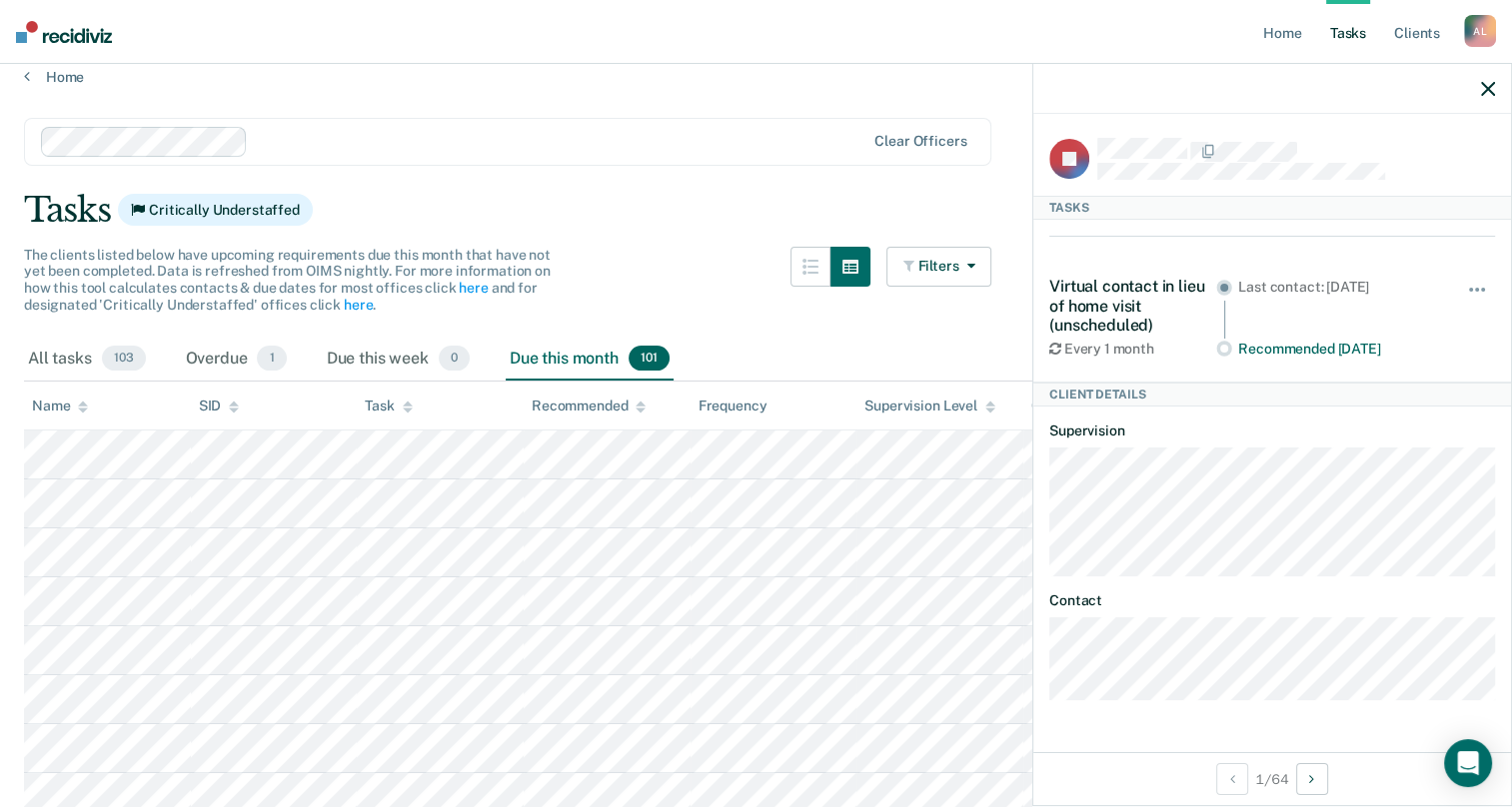 scroll, scrollTop: 0, scrollLeft: 0, axis: both 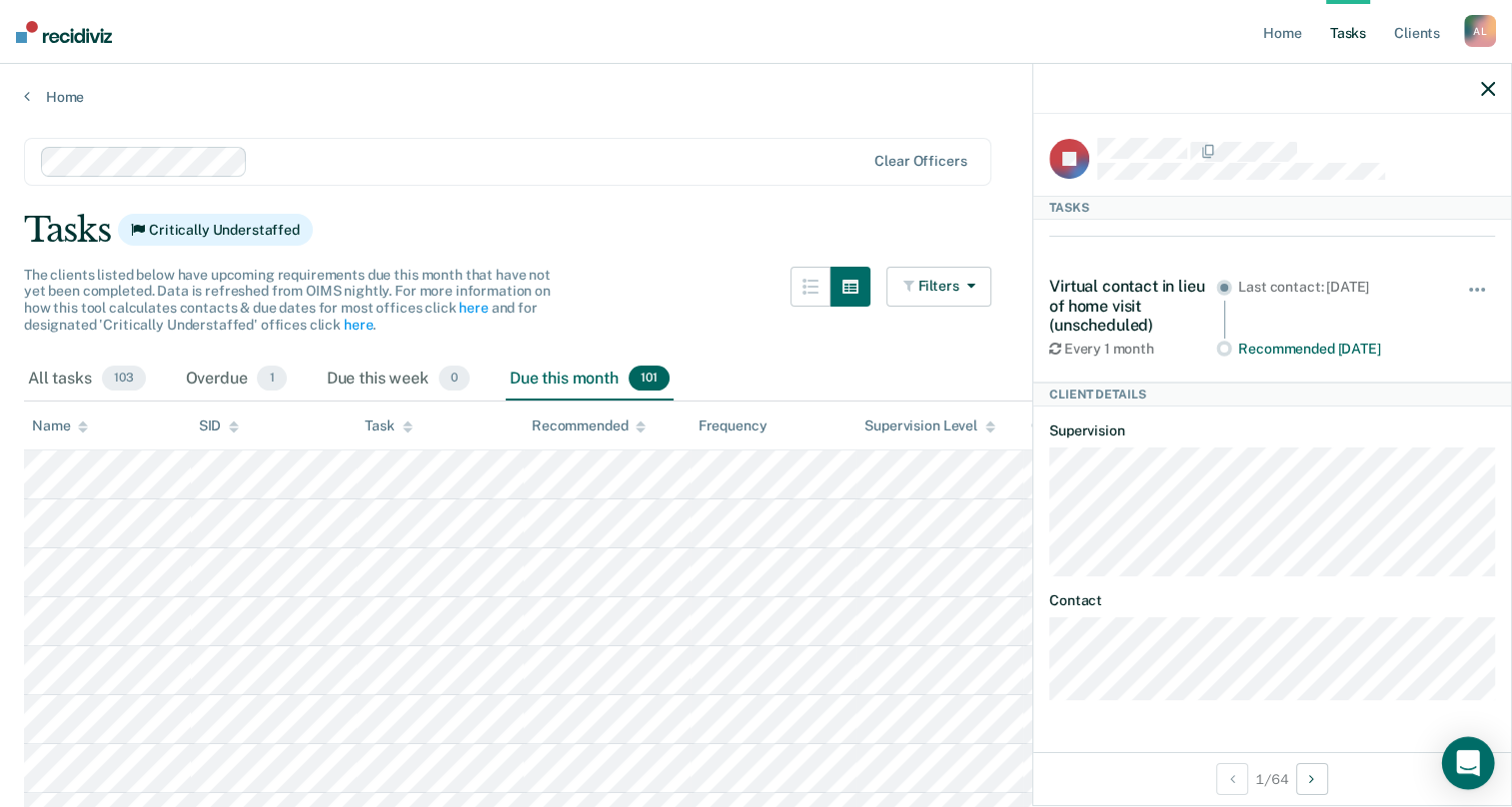 click 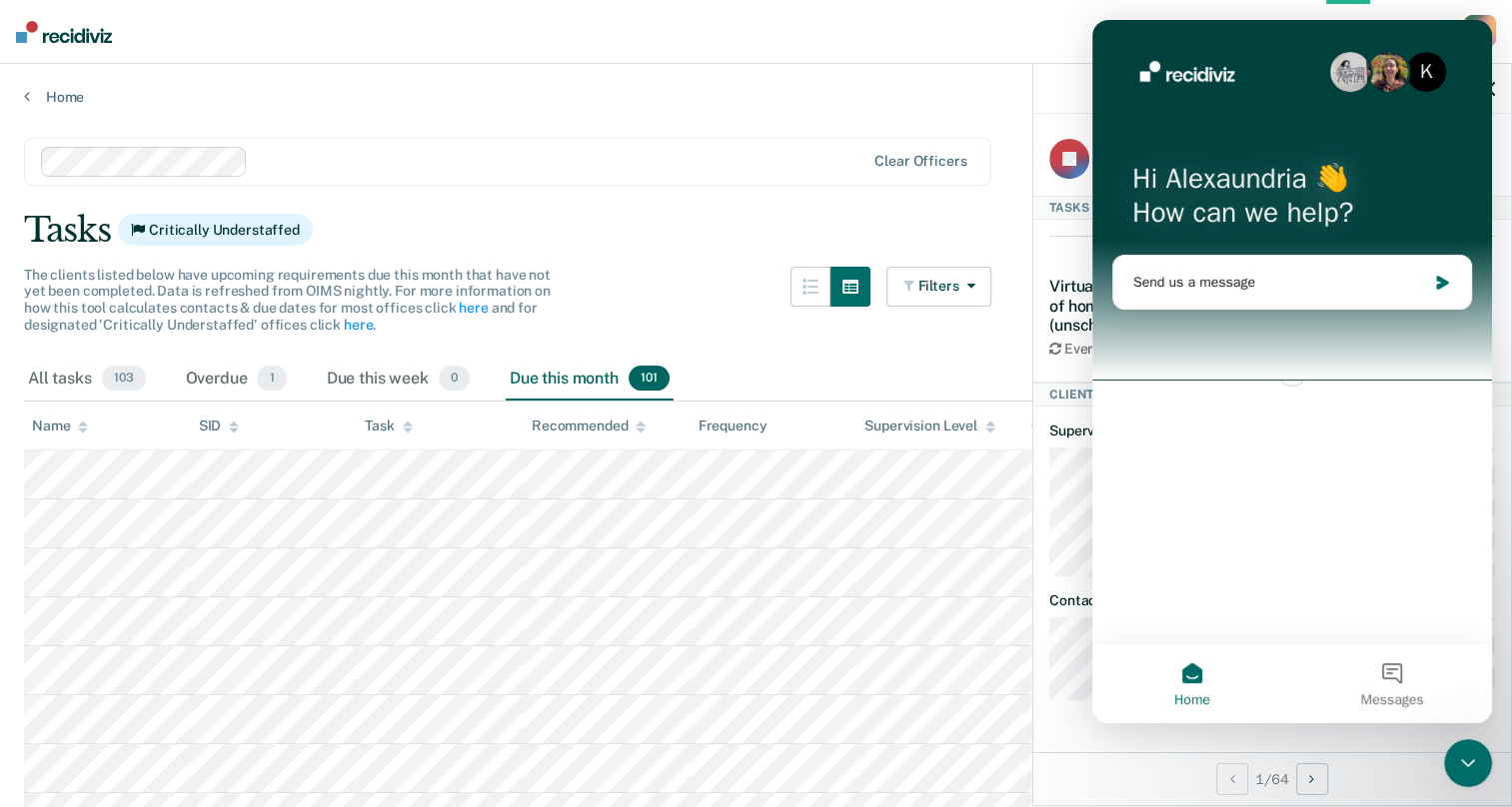 scroll, scrollTop: 0, scrollLeft: 0, axis: both 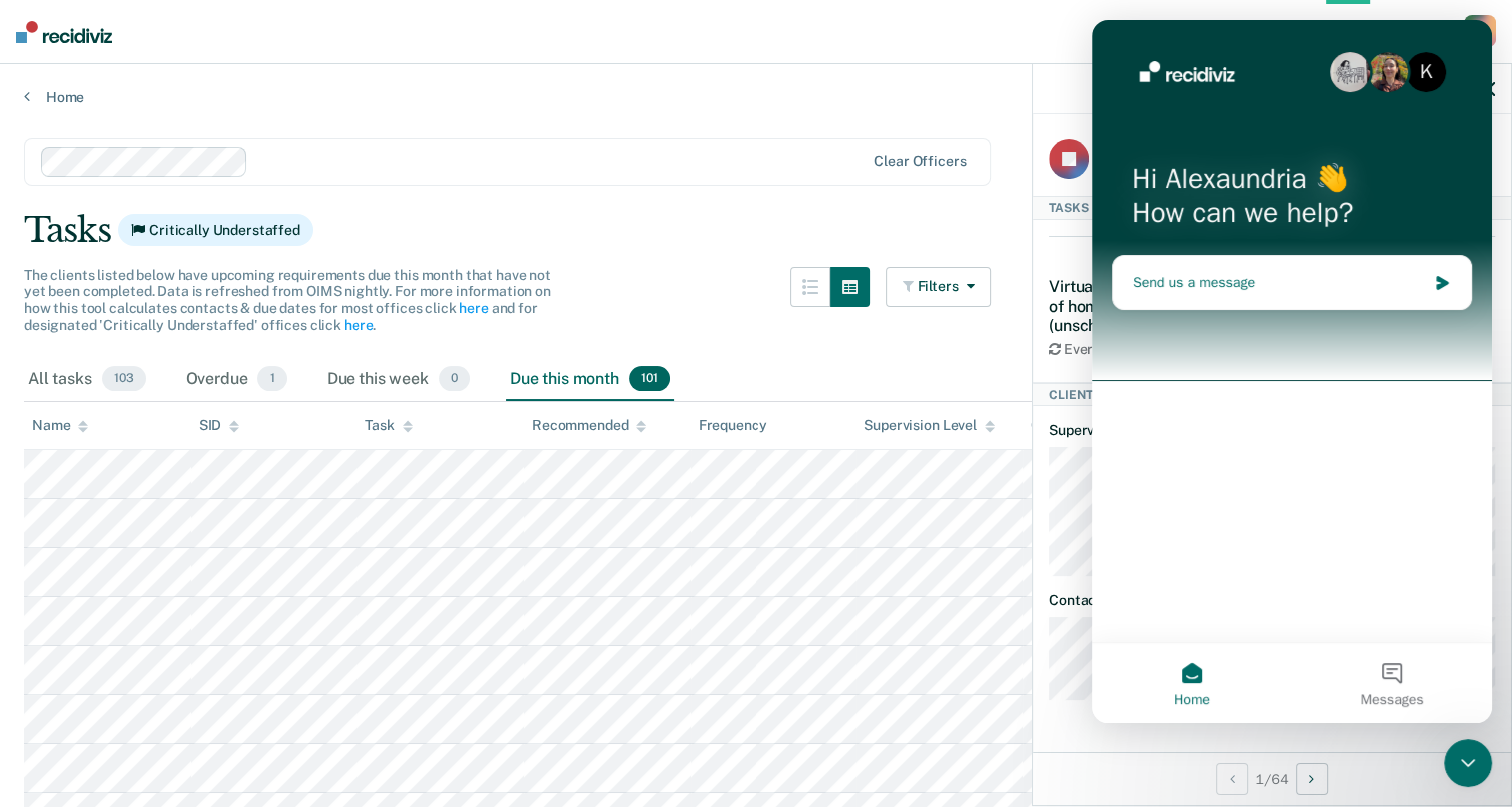click on "Send us a message" at bounding box center [1279, 282] 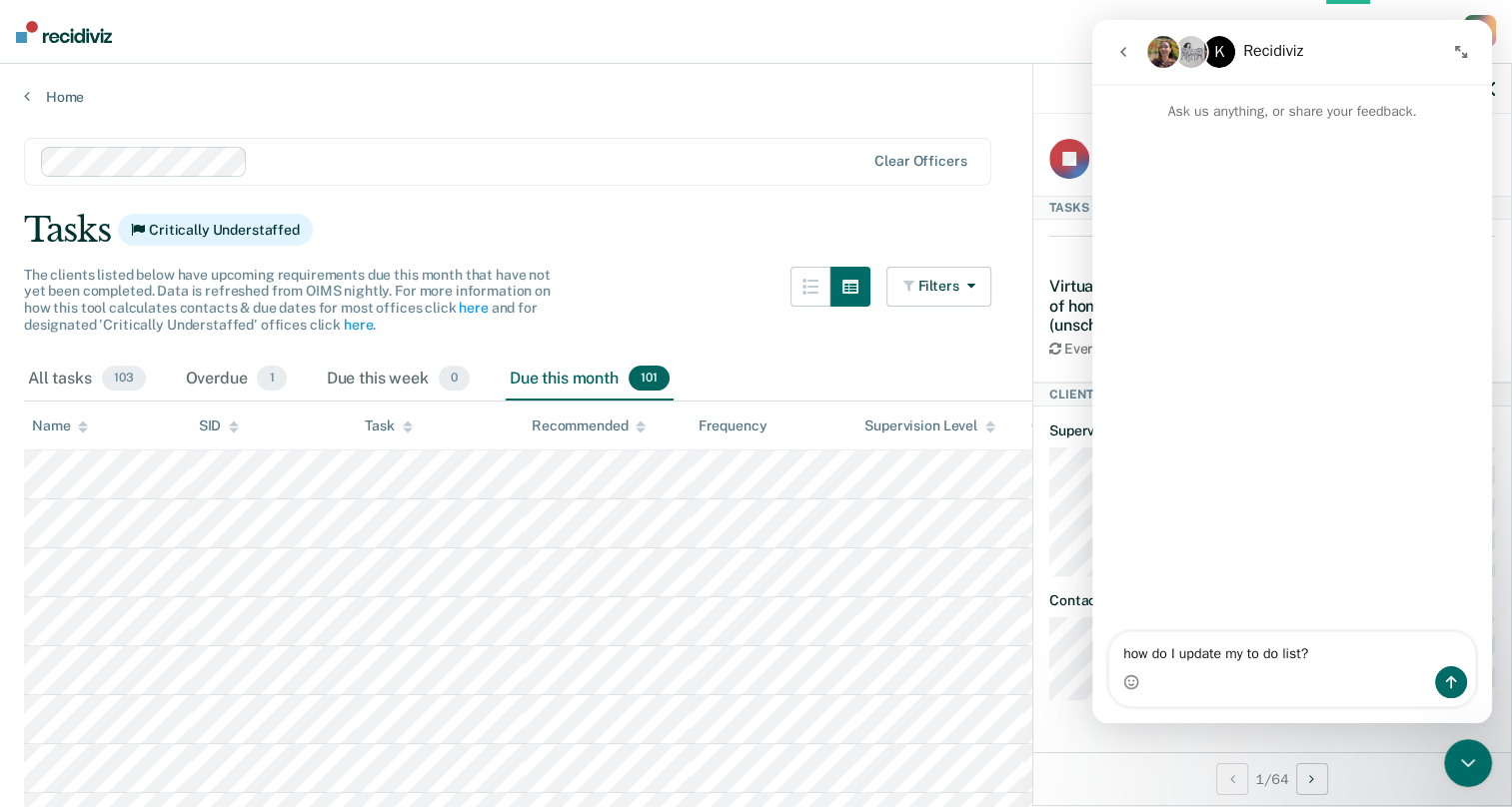 type on "how do I update my to do list?" 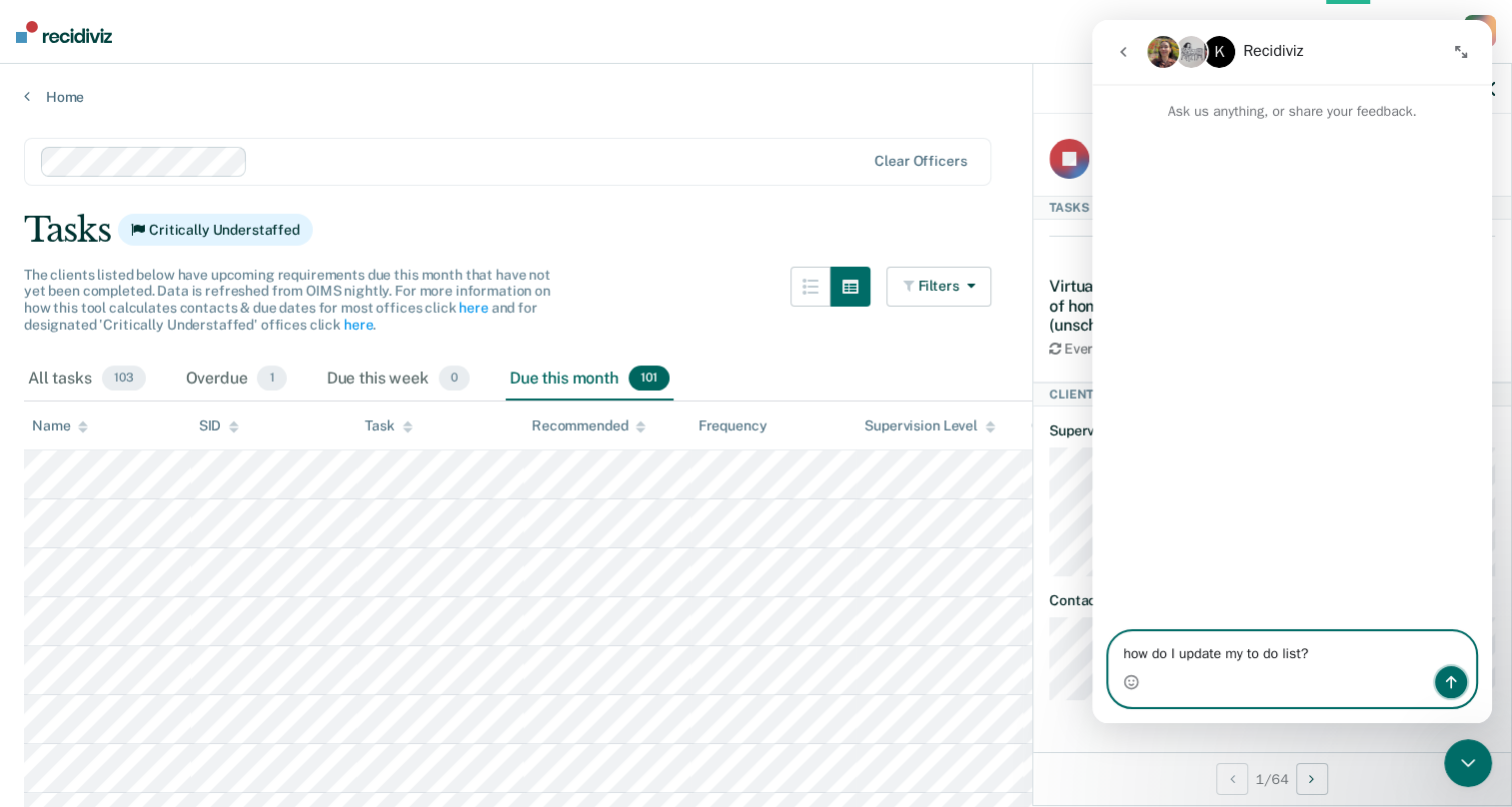 click 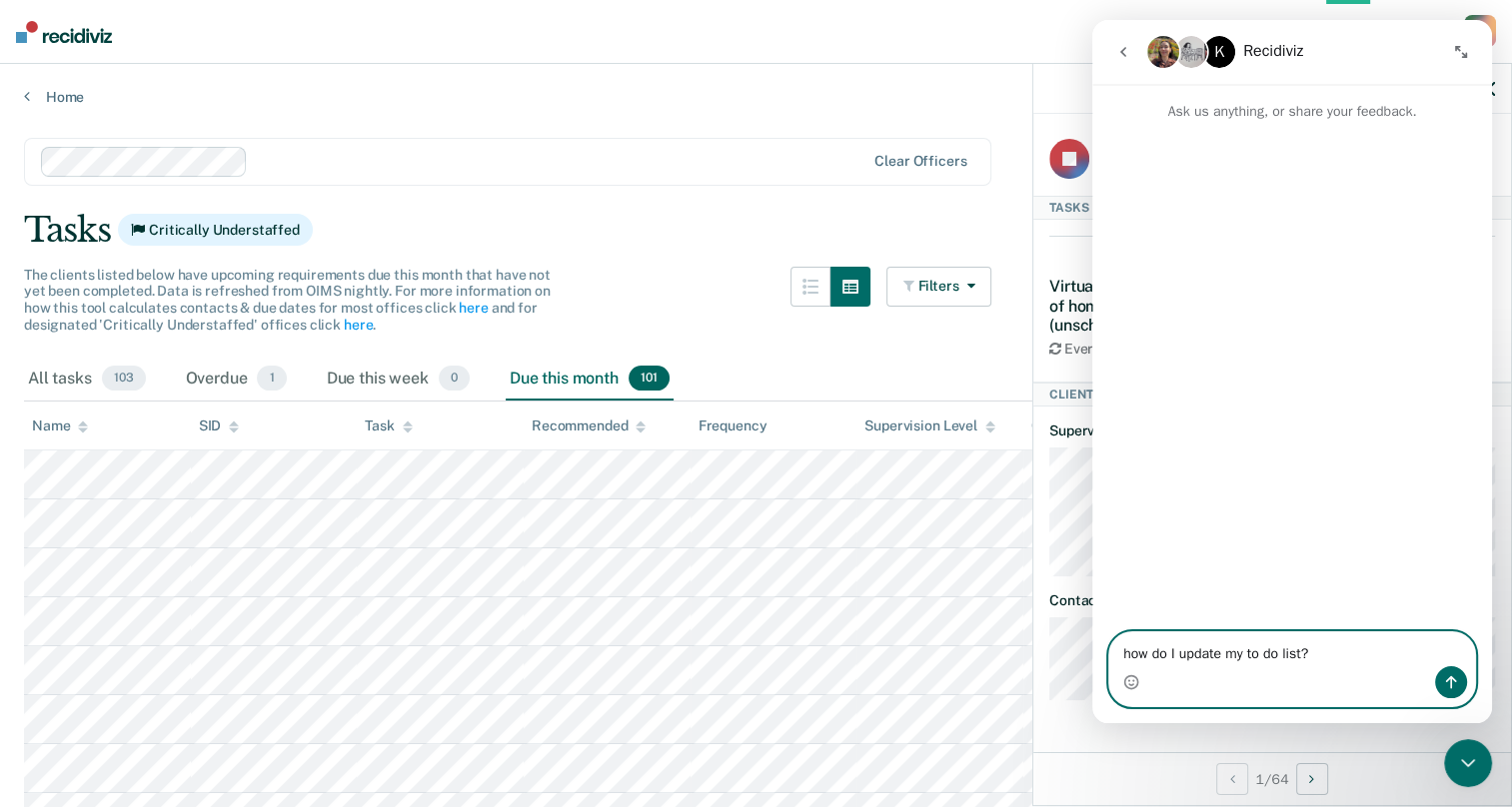 type 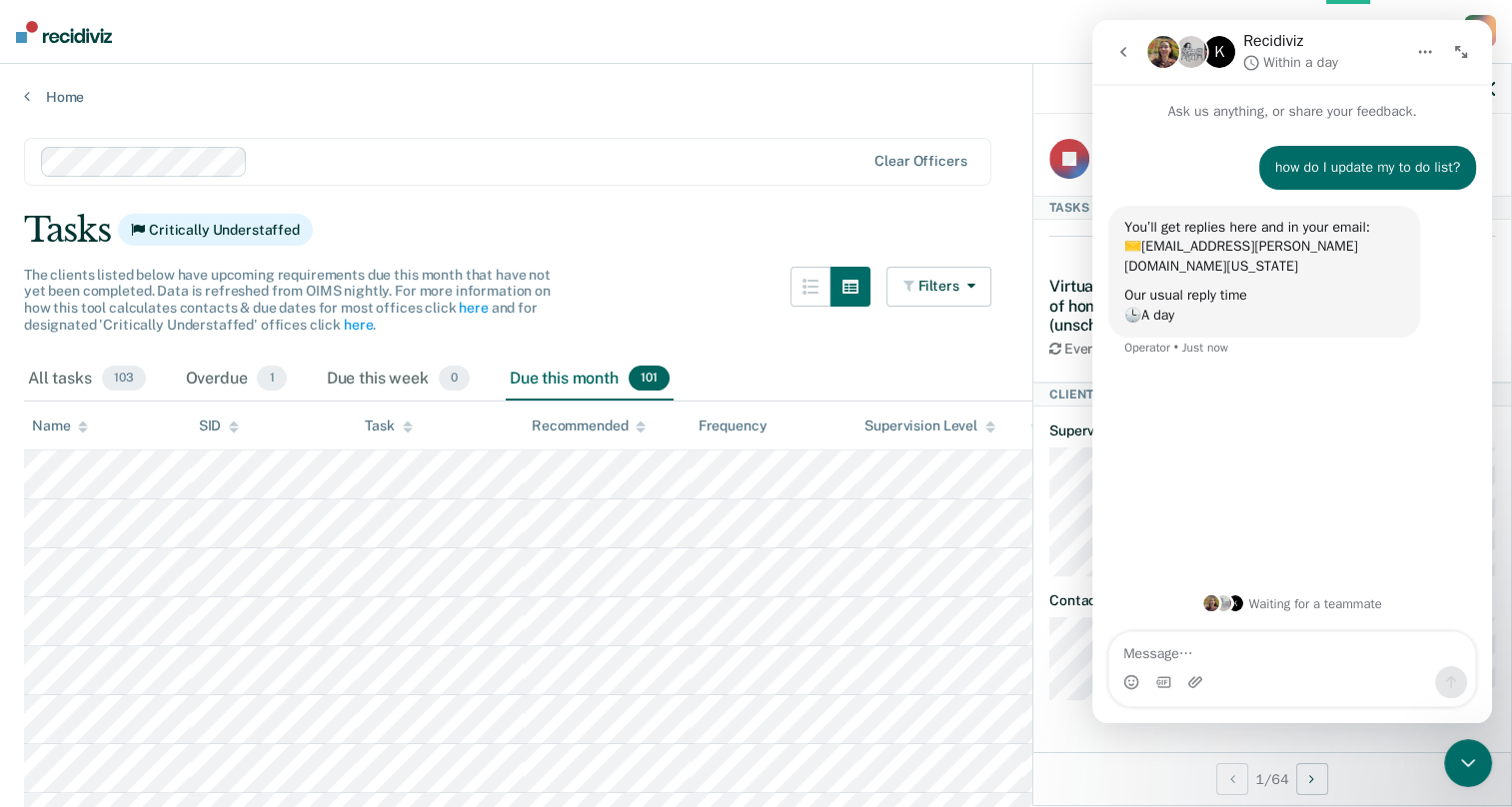 click 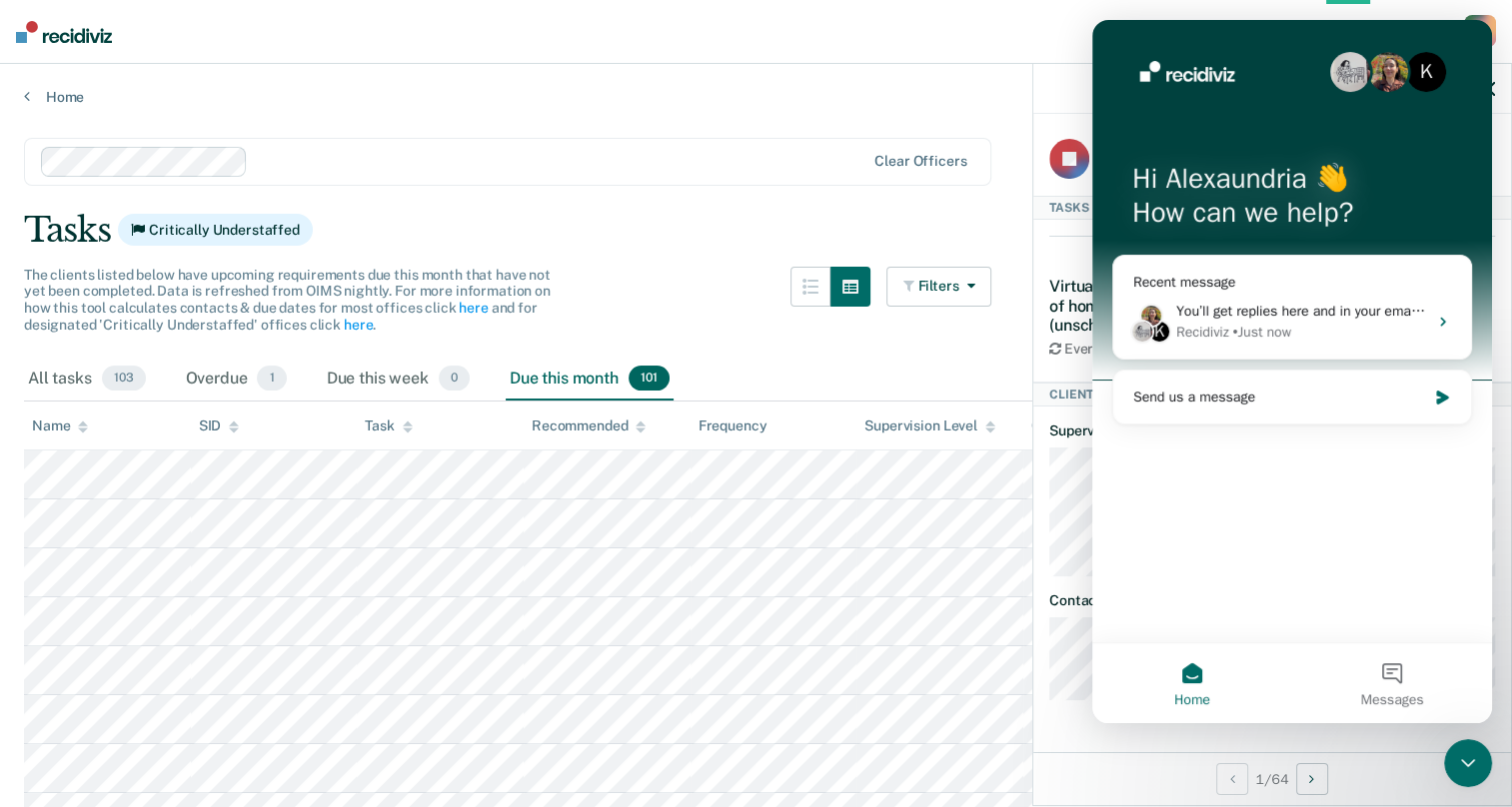 click on "Clear   officers Tasks Critically Understaffed The clients listed below have upcoming requirements due this month that have not yet been completed. Data is refreshed from OIMS nightly. For more information on how this tool calculates contacts & due dates for most offices click   here   and for designated 'Critically Understaffed' offices click   here .  Filters Contact Type Collateral Contact 30 ONLY Home Contact, Sch. 0 ONLY Home Contact, Unsch. 57 ONLY Home Contact, Misc. 2 ONLY In-Custody Contact 0 ONLY Office Contact 10 ONLY Field Contact, Sch. 0 ONLY Field Contact, Unsch. 0 ONLY Electronic Contact, Sch. 0 ONLY Electronic Contact, Unsch. 0 ONLY Electronic or Office Contact 3 ONLY Generic Contact 0 ONLY Assessments 1 ONLY Supervision Level Annual 0 ONLY Low 45 ONLY Low-Moderate 42 ONLY Moderate 16 ONLY High 0 ONLY In-custody 0 ONLY Case Type Regular 0 ONLY Annual 0 ONLY Sex offender 103 ONLY Substance abuse - phase 1 0 ONLY Substance abuse - phase 2 0 ONLY Substance abuse - phase 3 0 ONLY Mentally ill 0 0" at bounding box center [756, 2787] 